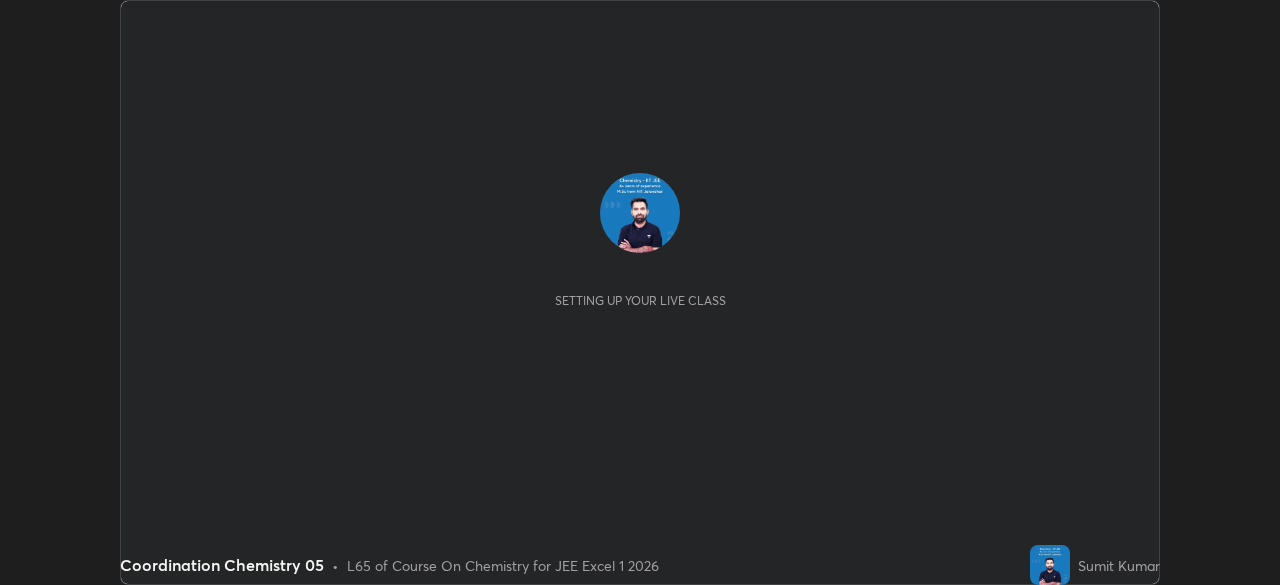 scroll, scrollTop: 0, scrollLeft: 0, axis: both 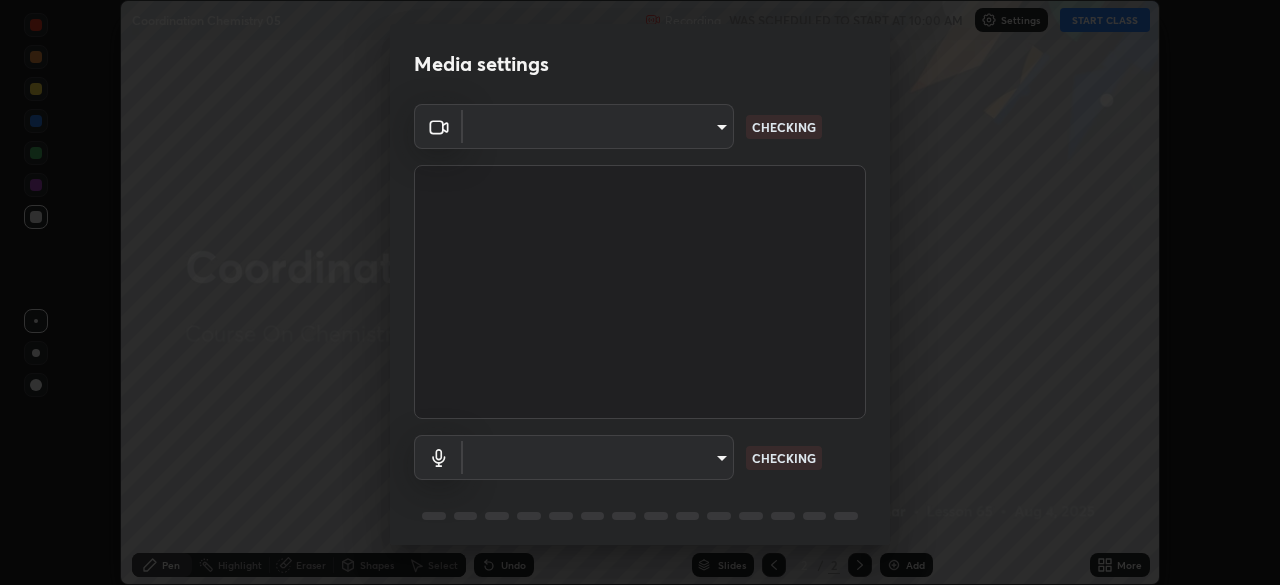 click on "Erase all Coordination Chemistry 05 Recording WAS SCHEDULED TO START AT  10:00 AM Settings START CLASS Setting up your live class Coordination Chemistry 05 • L65 of Course On Chemistry for JEE Excel 1 2026 [PERSON] Pen Highlight Eraser Shapes Select Undo Slides 2 / 2 Add More No doubts shared Encourage your learners to ask a doubt for better clarity Report an issue Reason for reporting Buffering Chat not working Audio - Video sync issue Educator video quality low ​ Attach an image Report Media settings ​ CHECKING ​ CHECKING 1 / 5 Next" at bounding box center (640, 292) 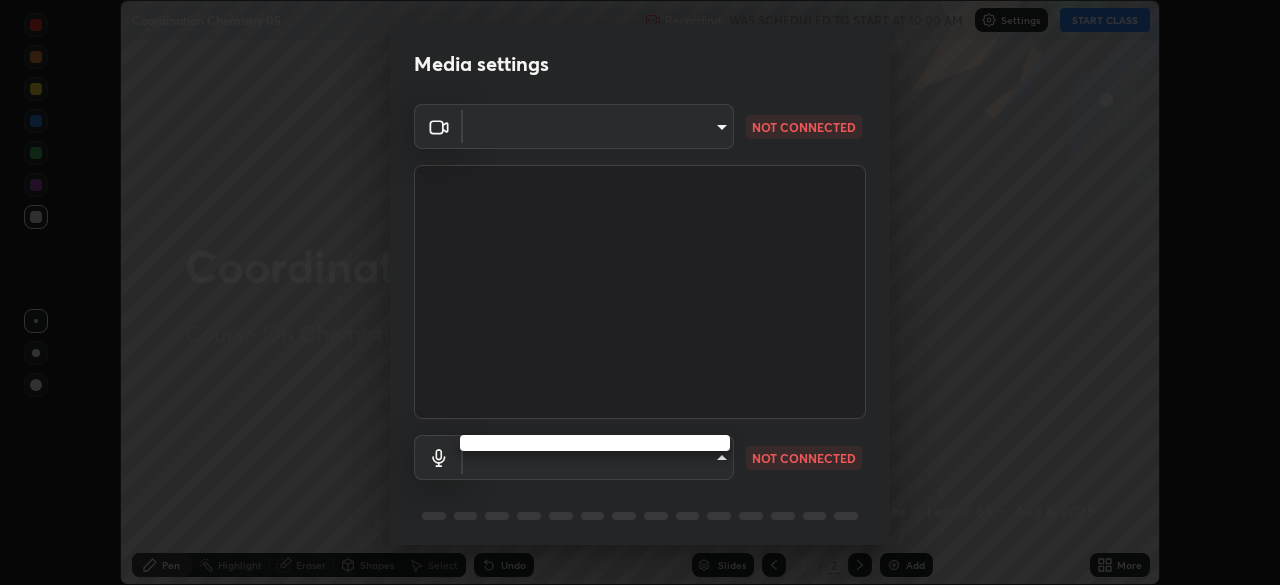 type on "[HASH]" 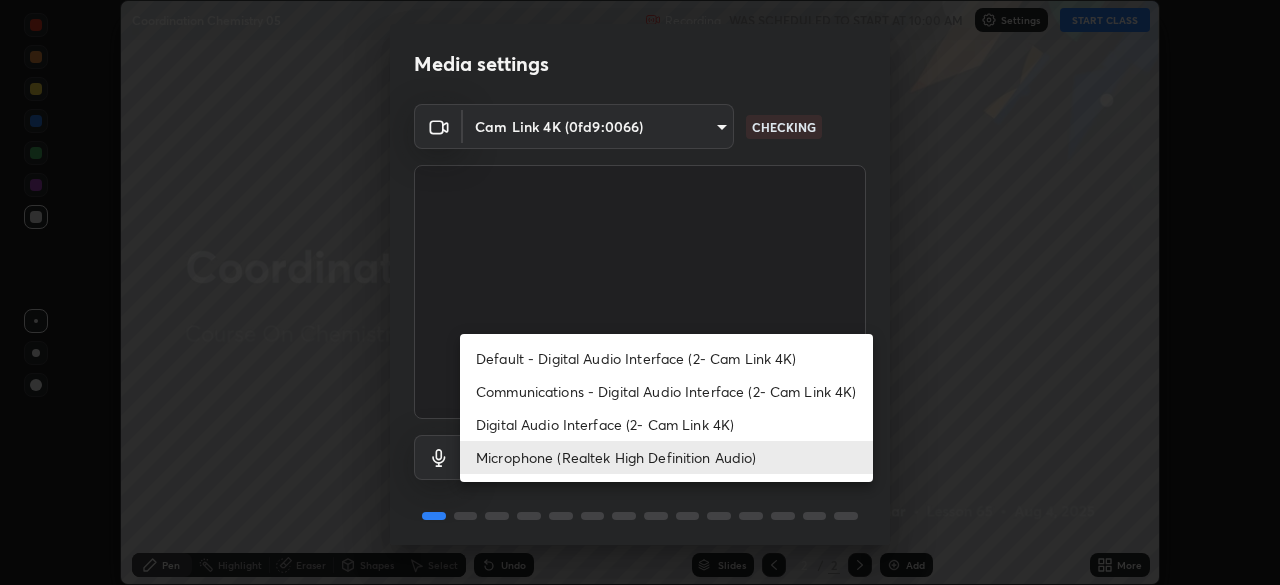 click on "Default - Digital Audio Interface (2- Cam Link 4K)" at bounding box center [666, 358] 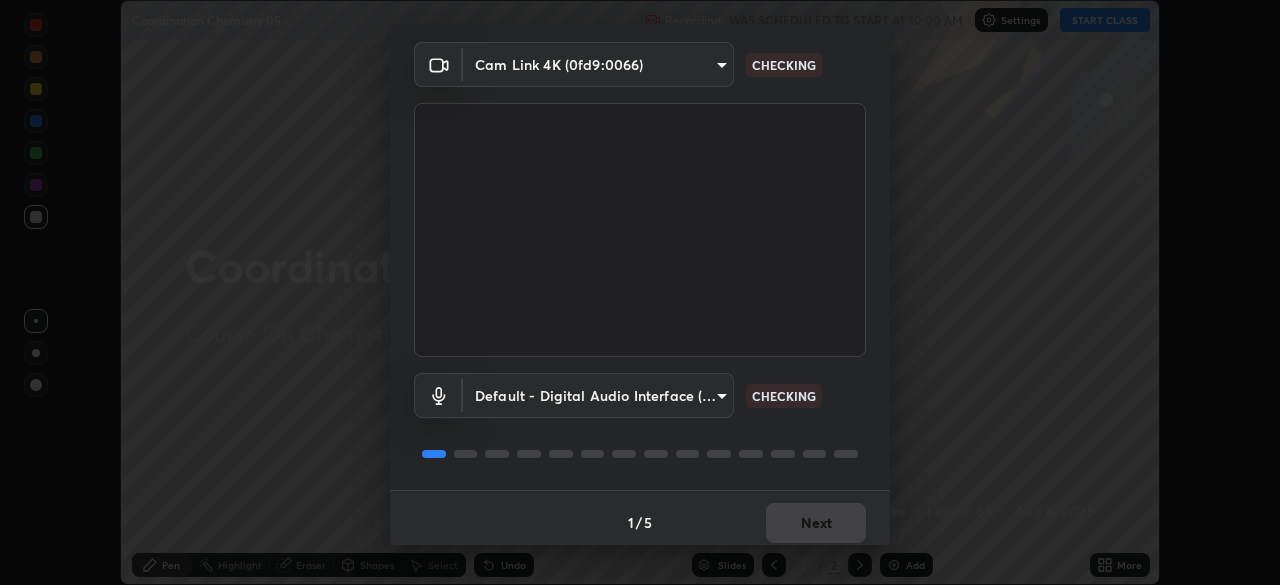scroll, scrollTop: 71, scrollLeft: 0, axis: vertical 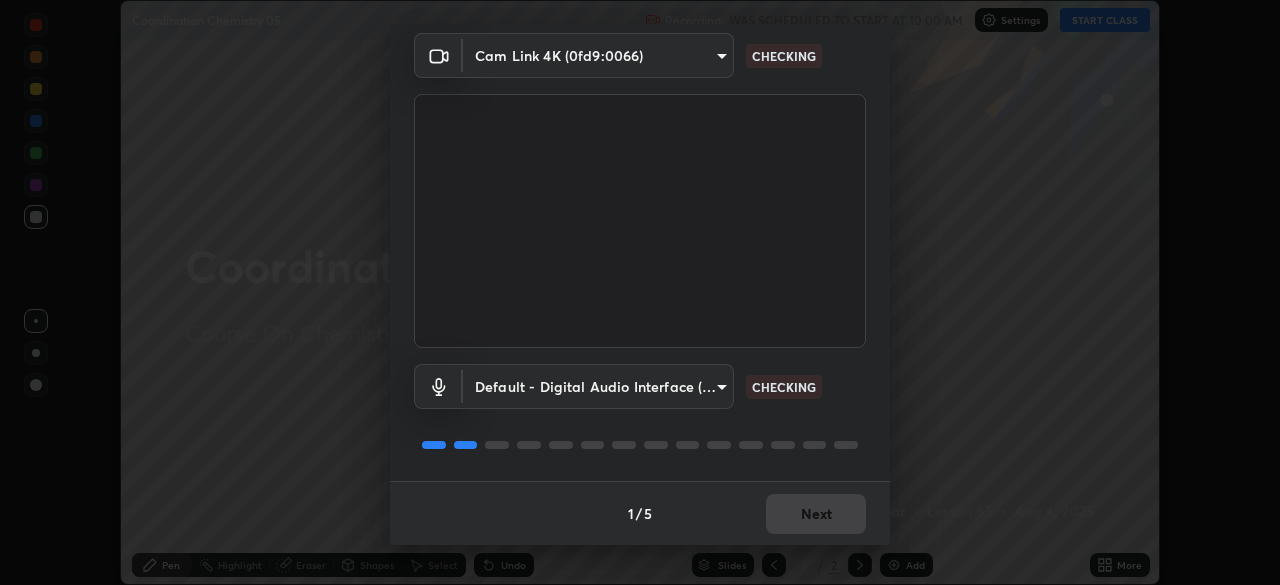 click on "1 / 5 Next" at bounding box center [640, 513] 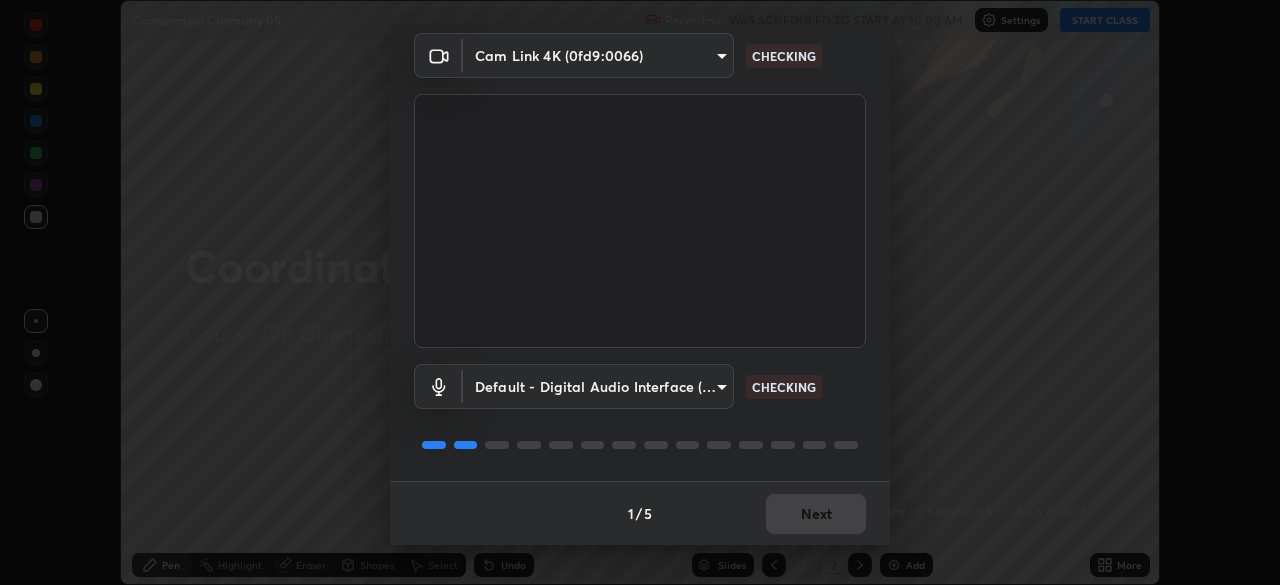 click on "1 / 5 Next" at bounding box center [640, 513] 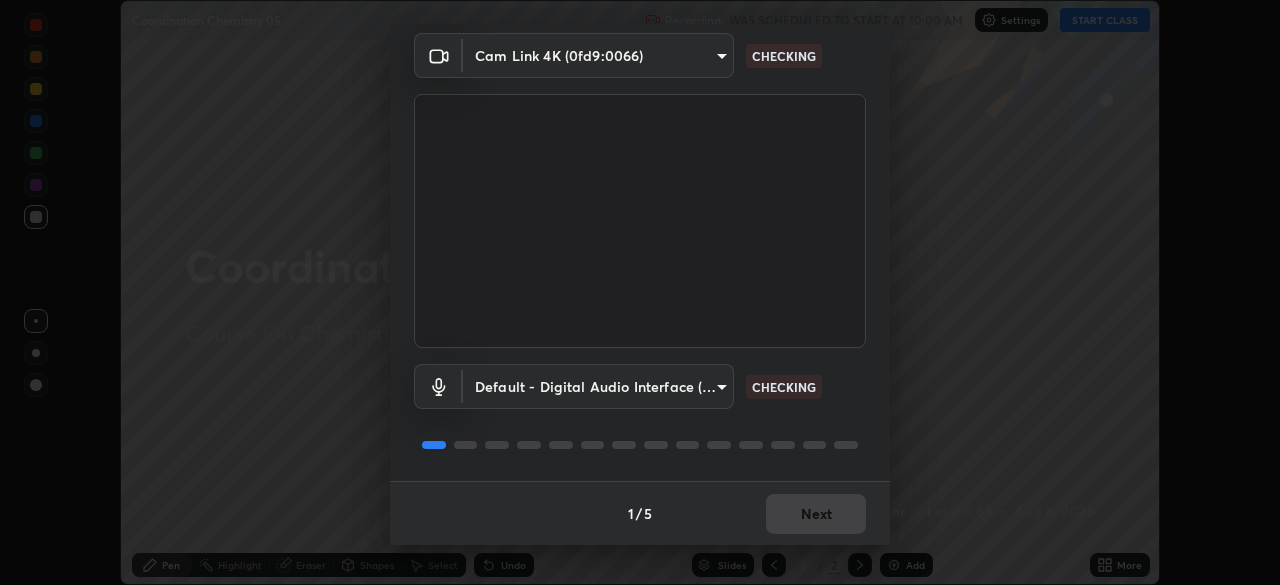 click on "1 / 5 Next" at bounding box center (640, 513) 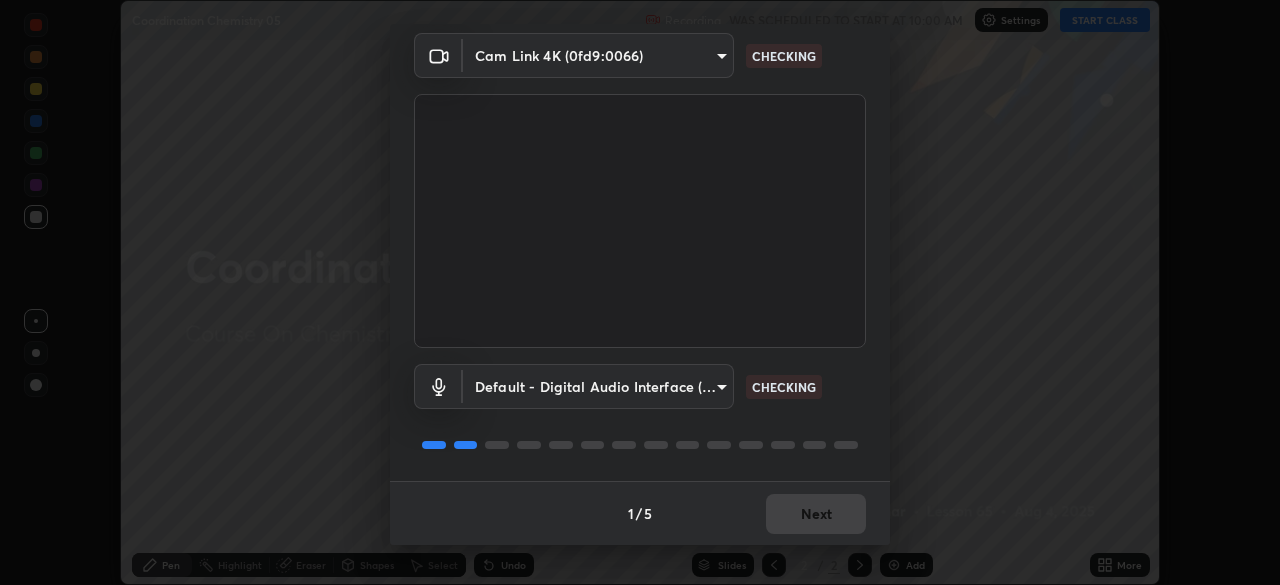 click on "1 / 5 Next" at bounding box center (640, 513) 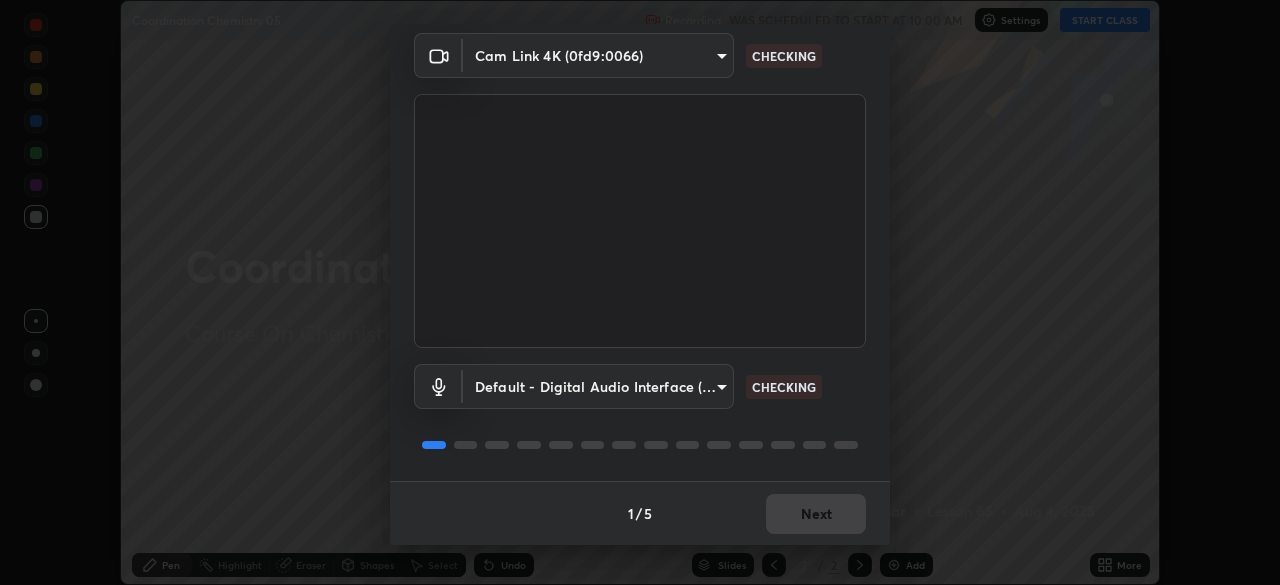 click on "1 / 5 Next" at bounding box center (640, 513) 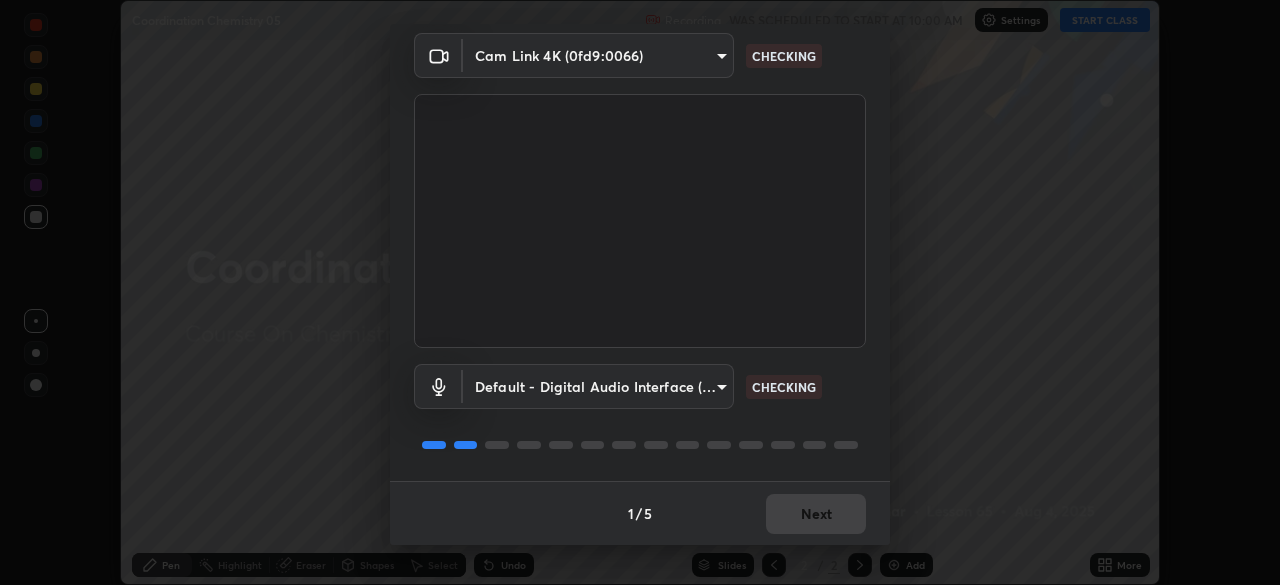 click on "1 / 5 Next" at bounding box center (640, 513) 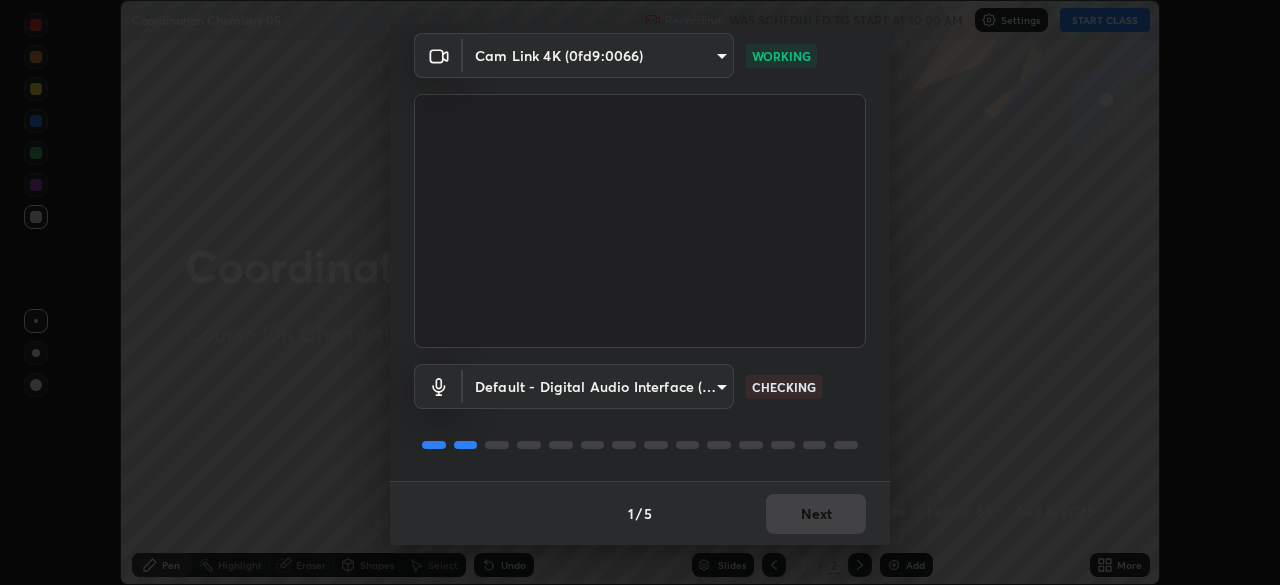 click on "1 / 5 Next" at bounding box center (640, 513) 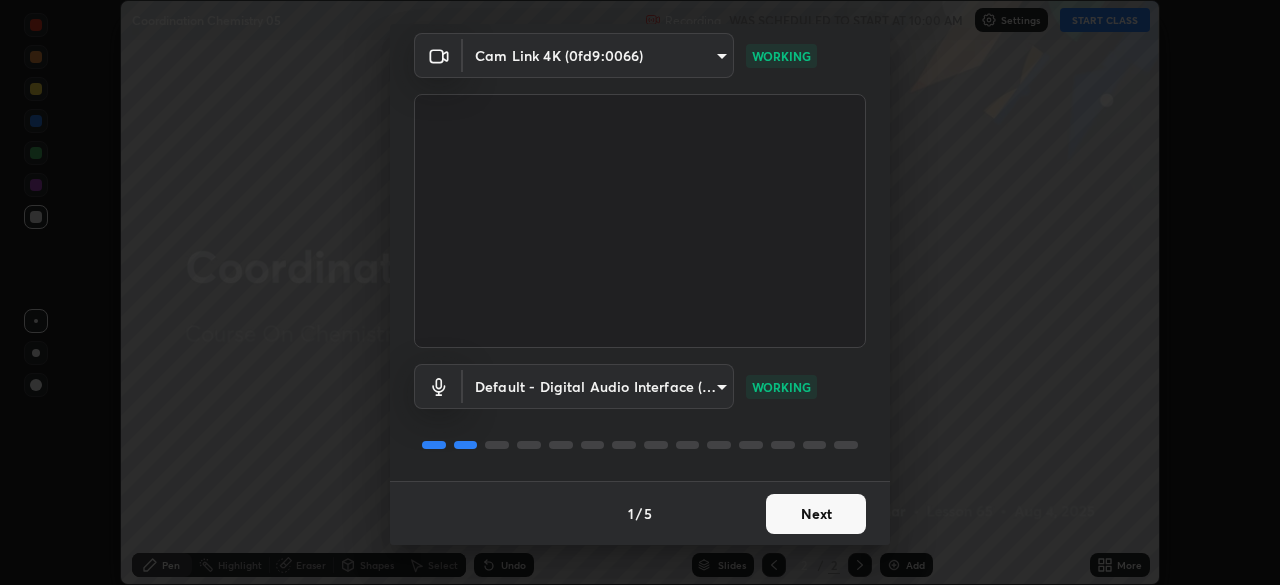click on "Next" at bounding box center [816, 514] 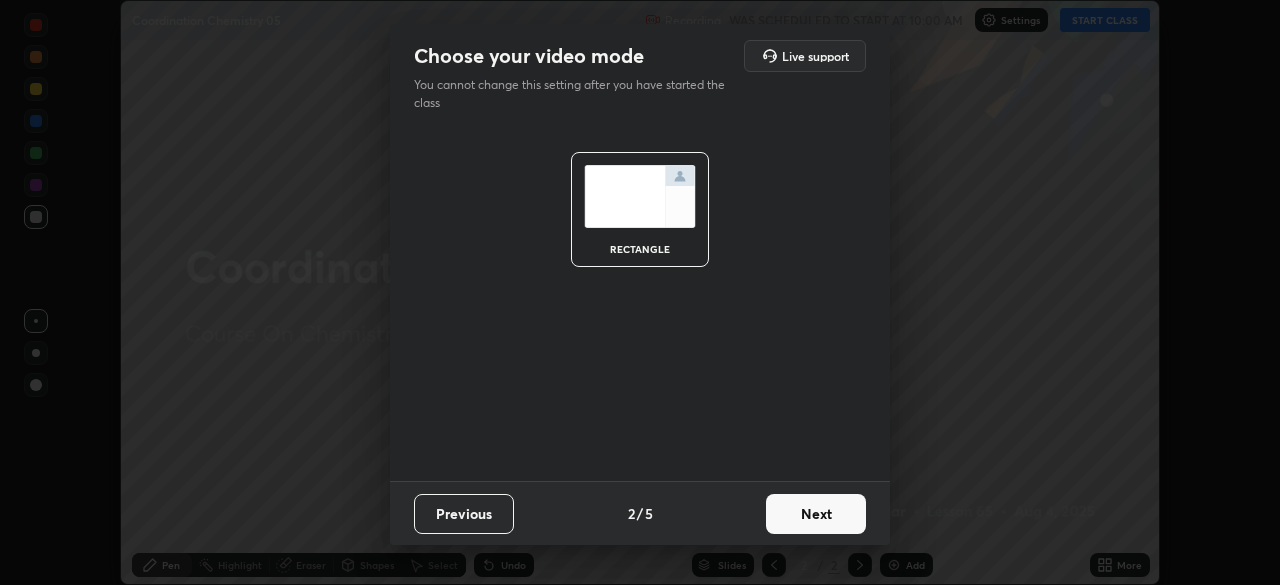 scroll, scrollTop: 0, scrollLeft: 0, axis: both 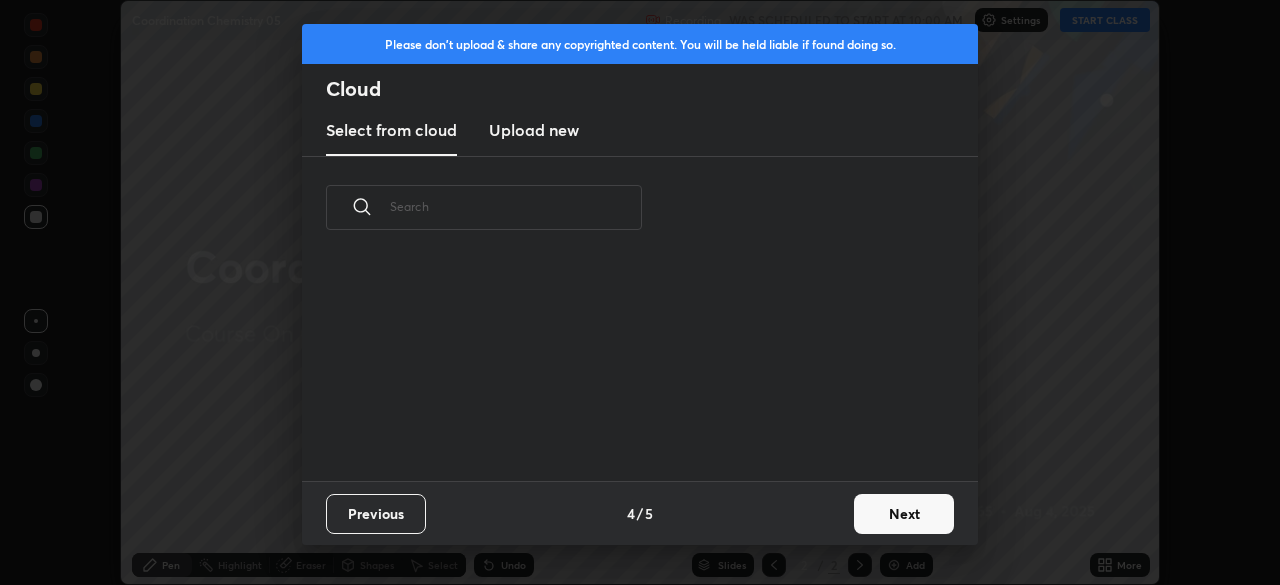 click on "Previous 4 / 5 Next" at bounding box center (640, 513) 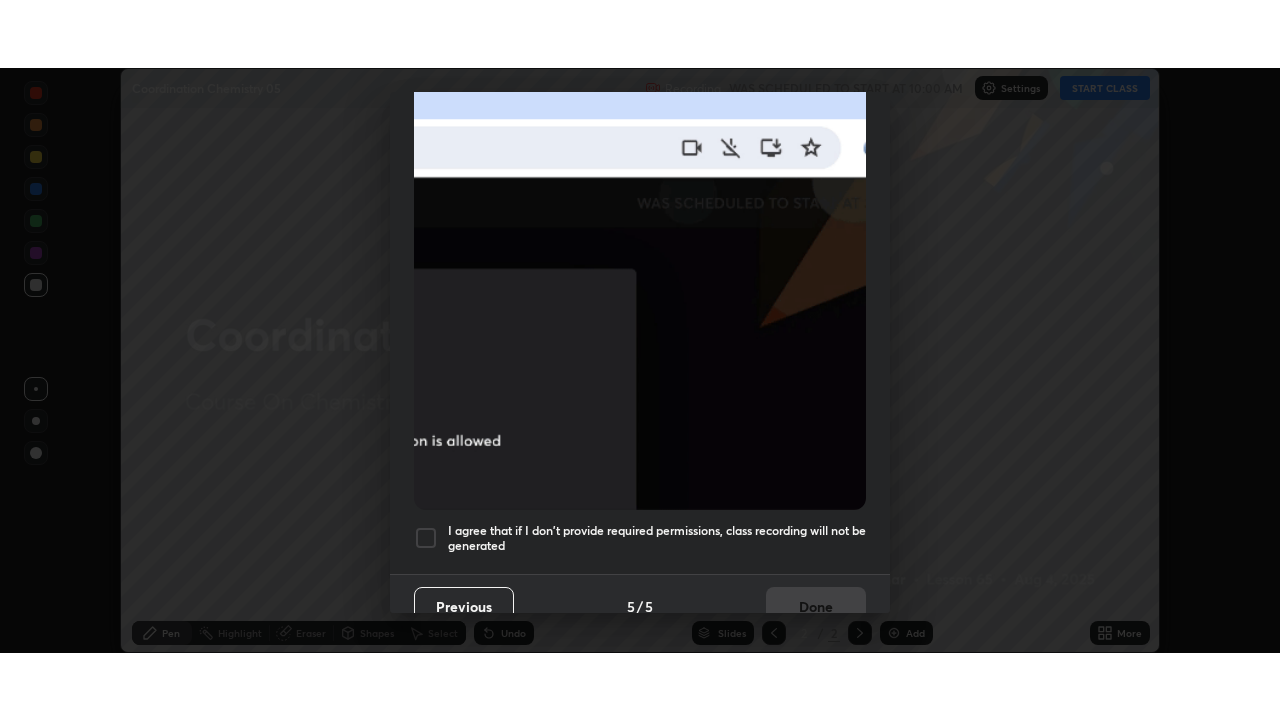 scroll, scrollTop: 479, scrollLeft: 0, axis: vertical 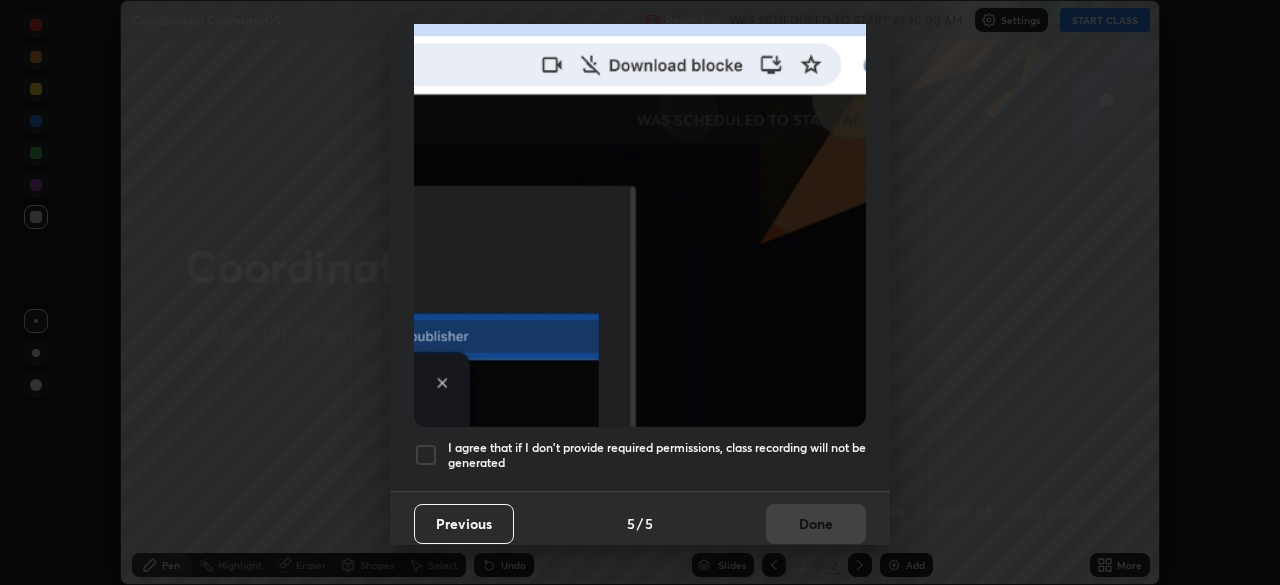 click at bounding box center (426, 455) 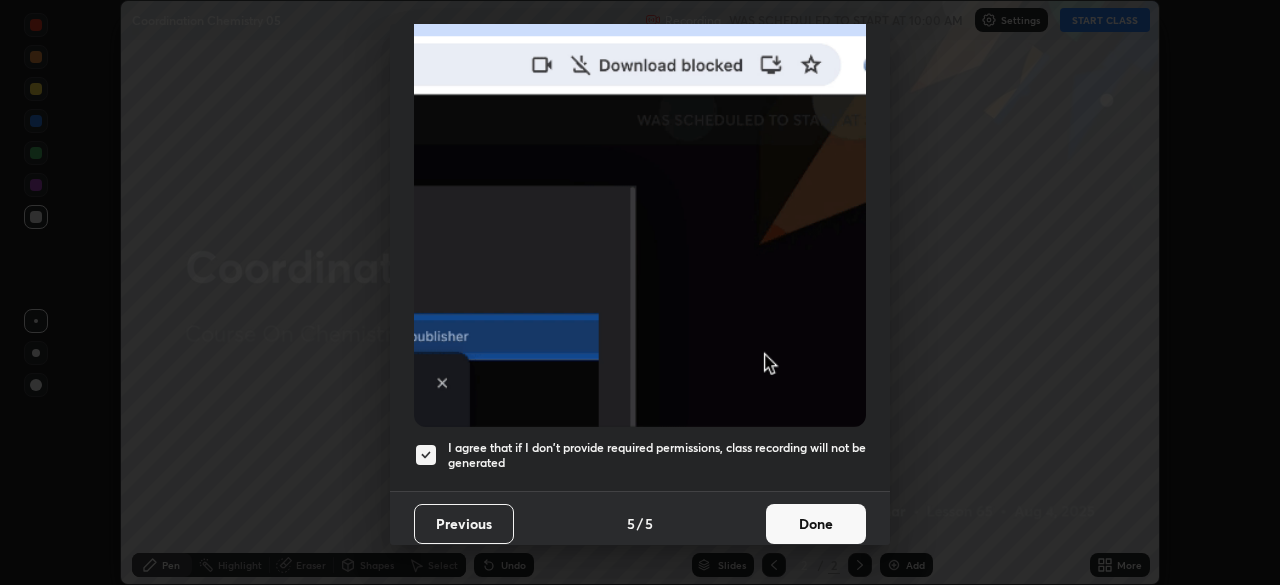 click on "Done" at bounding box center [816, 524] 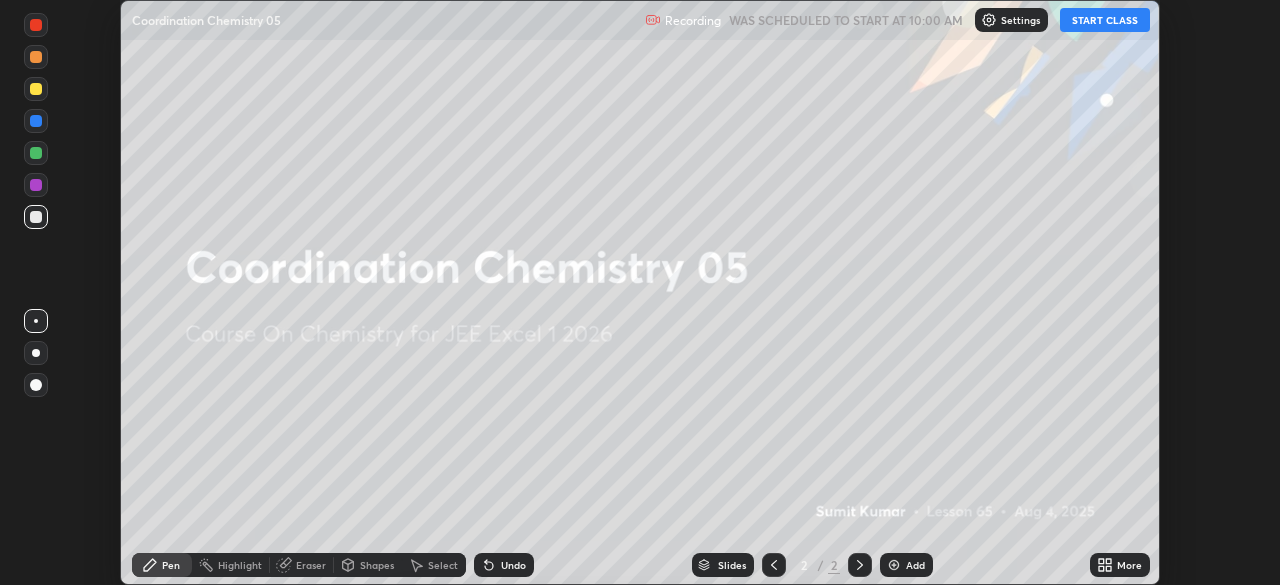 click at bounding box center [894, 565] 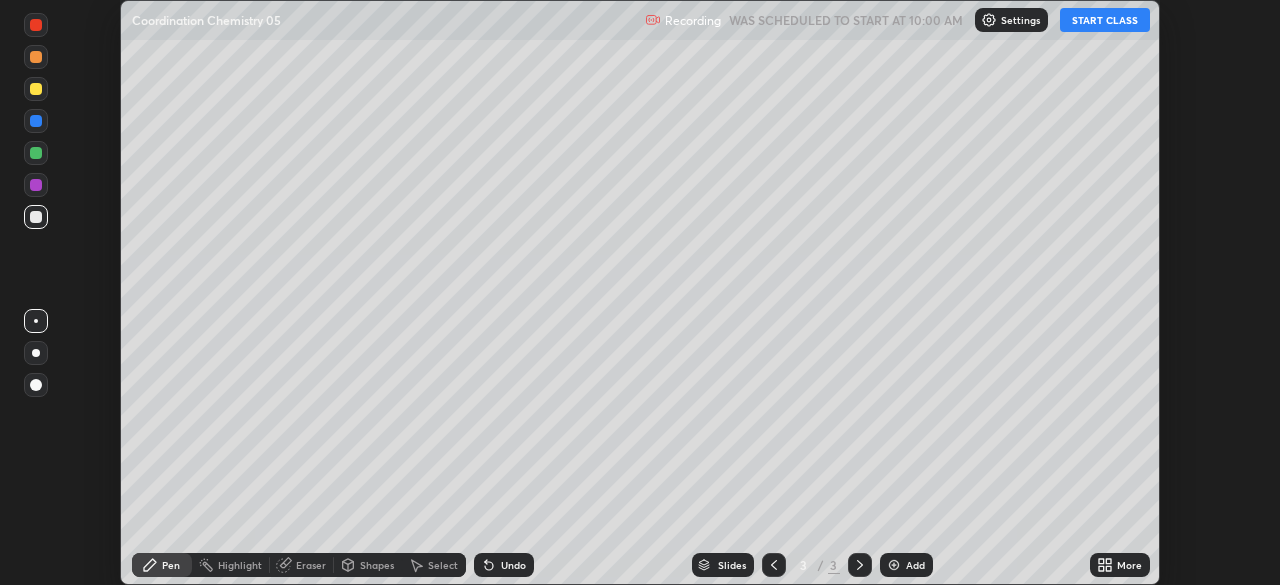 click on "START CLASS" at bounding box center (1105, 20) 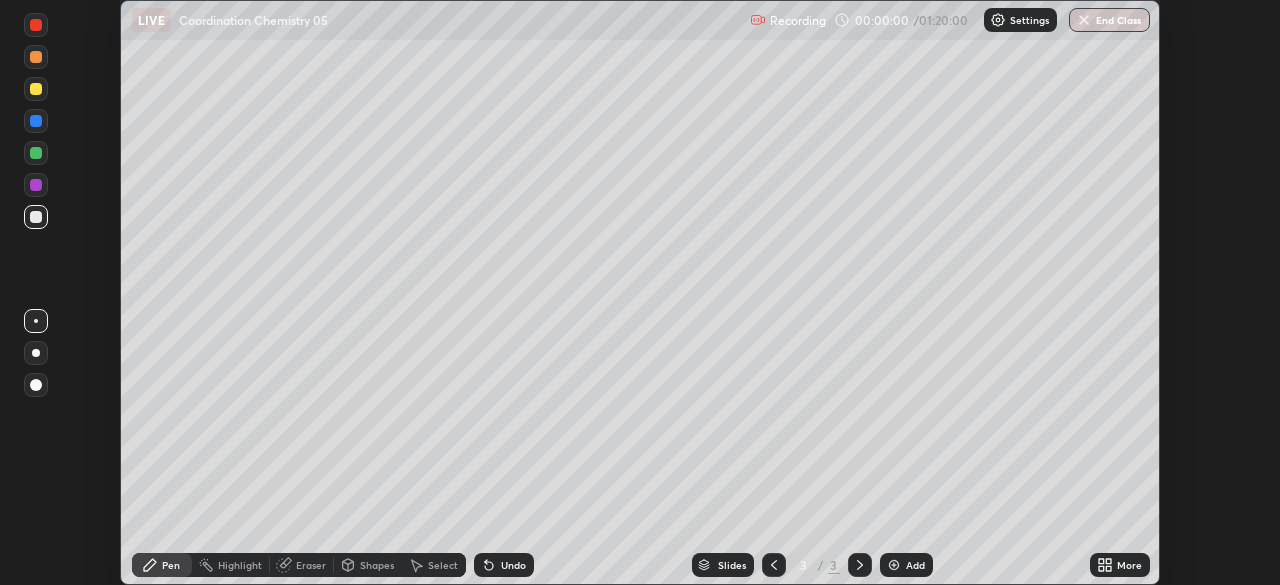click 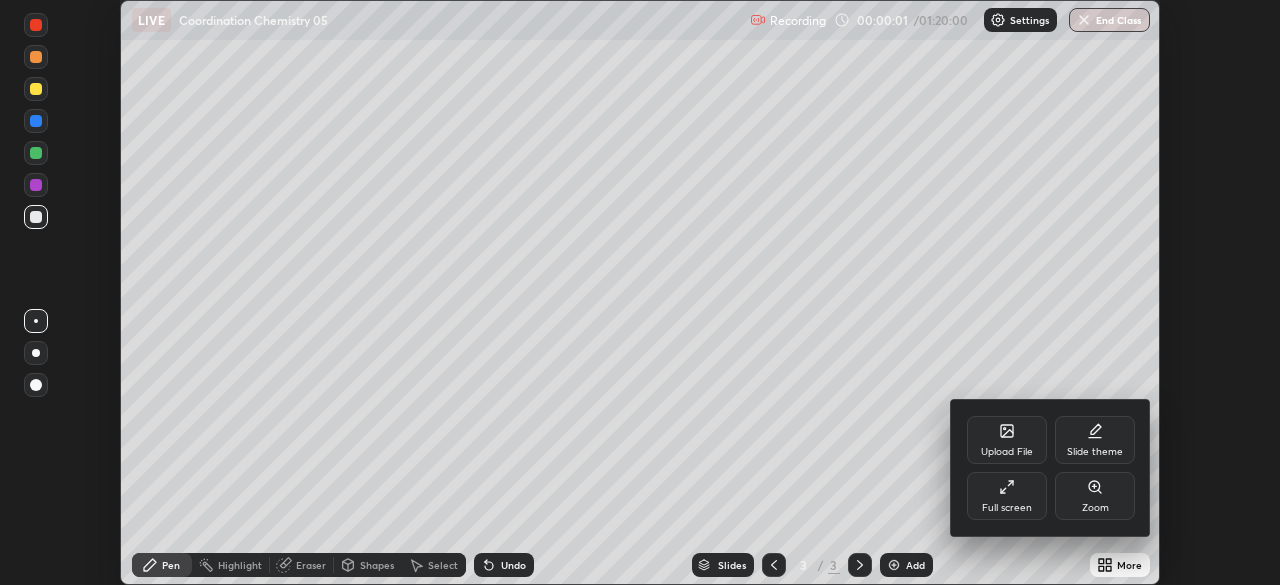 click on "Full screen" at bounding box center (1007, 496) 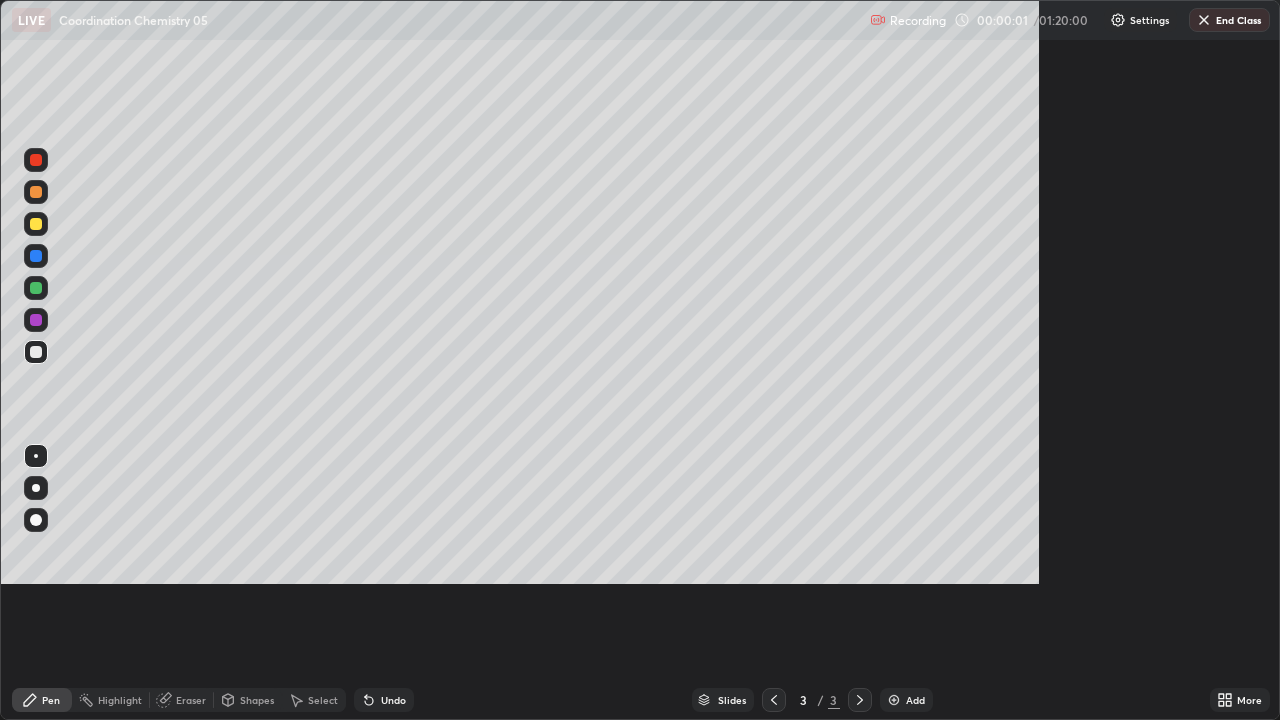 scroll, scrollTop: 99280, scrollLeft: 98720, axis: both 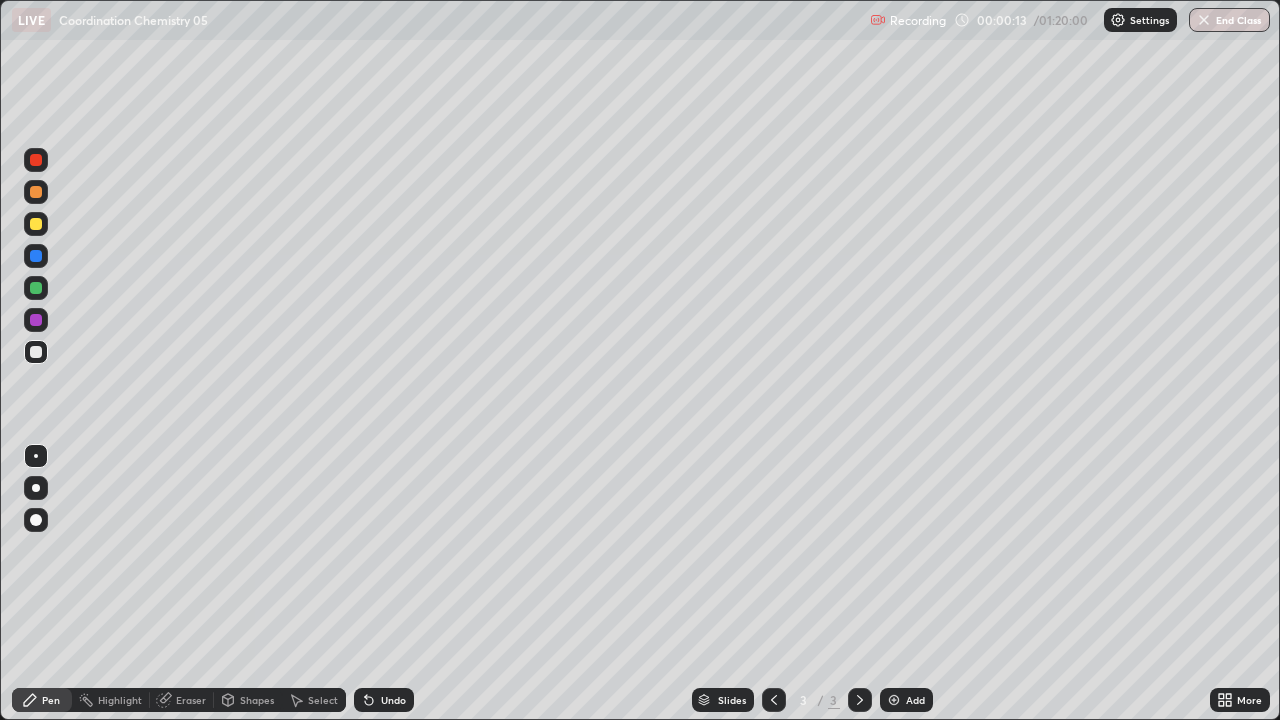 click at bounding box center [36, 288] 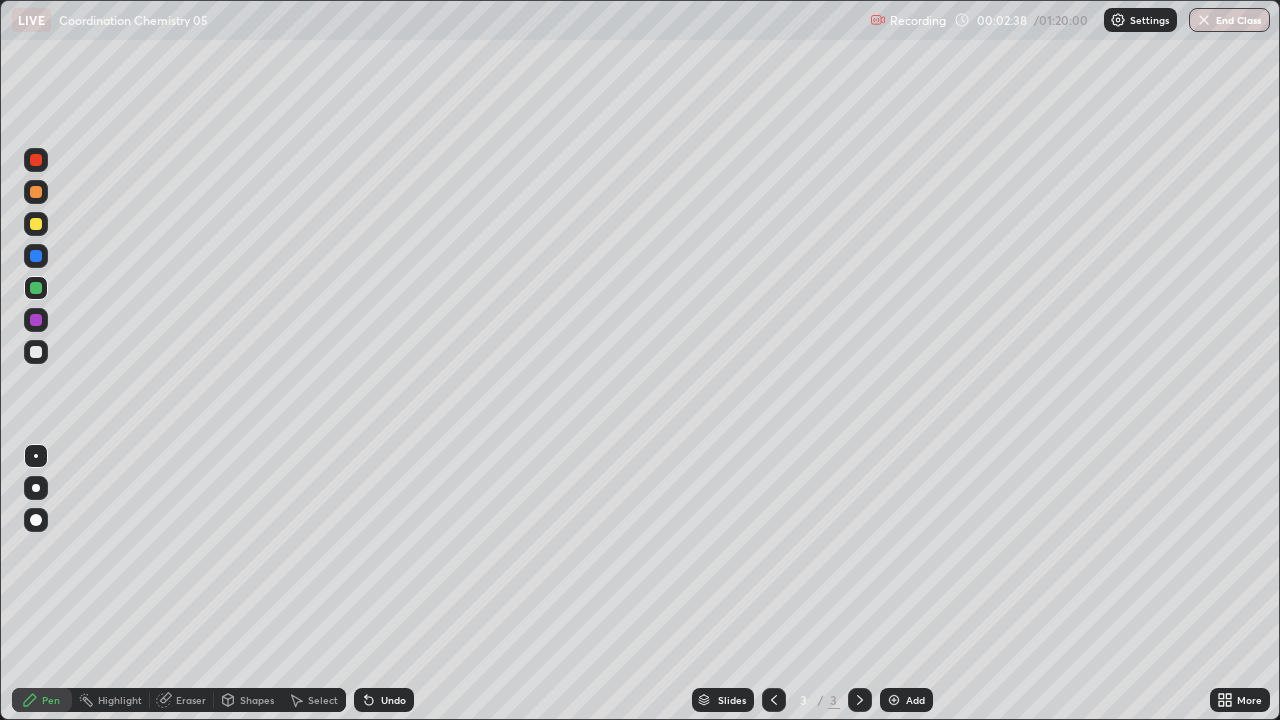 click at bounding box center (36, 224) 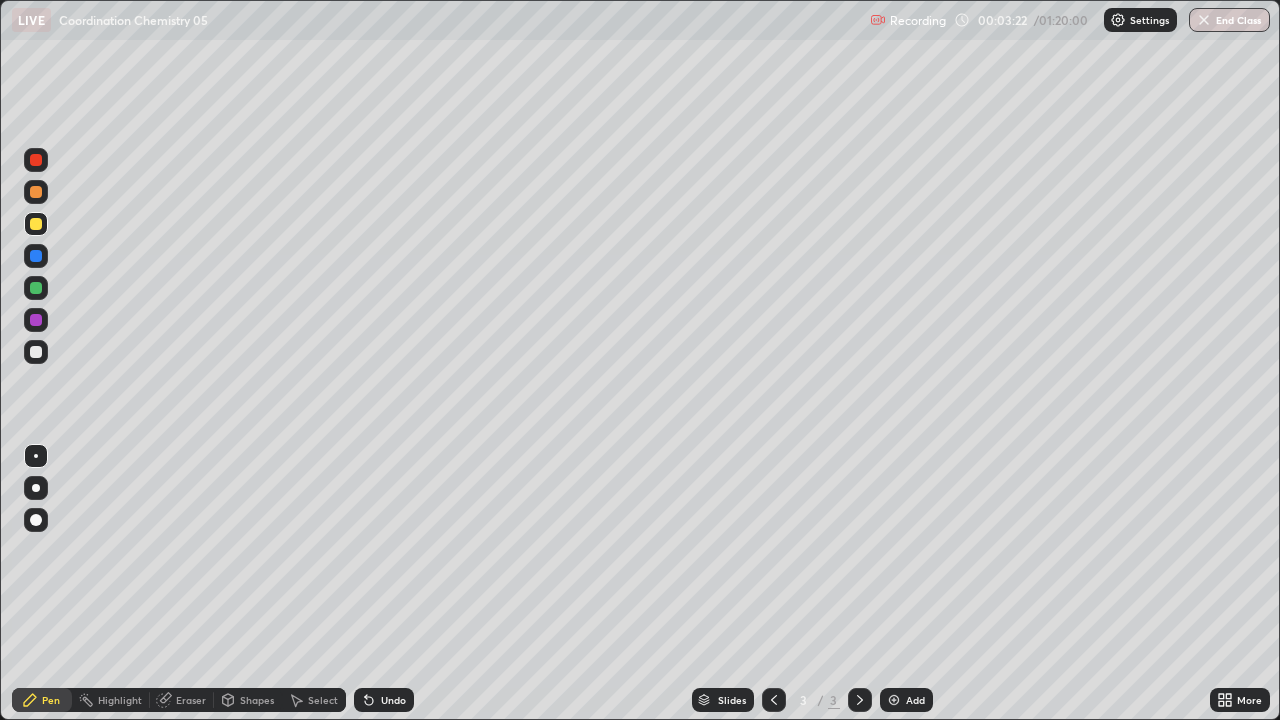 click on "Eraser" at bounding box center [191, 700] 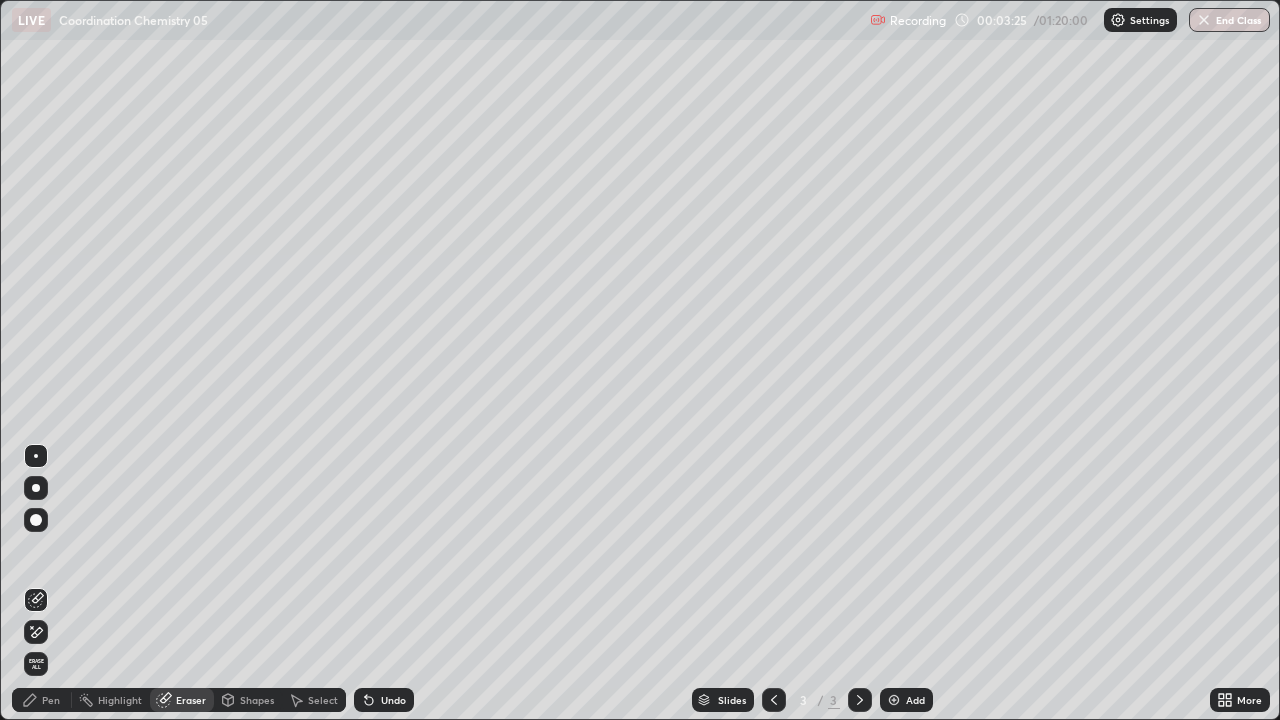 click on "Pen" at bounding box center (51, 700) 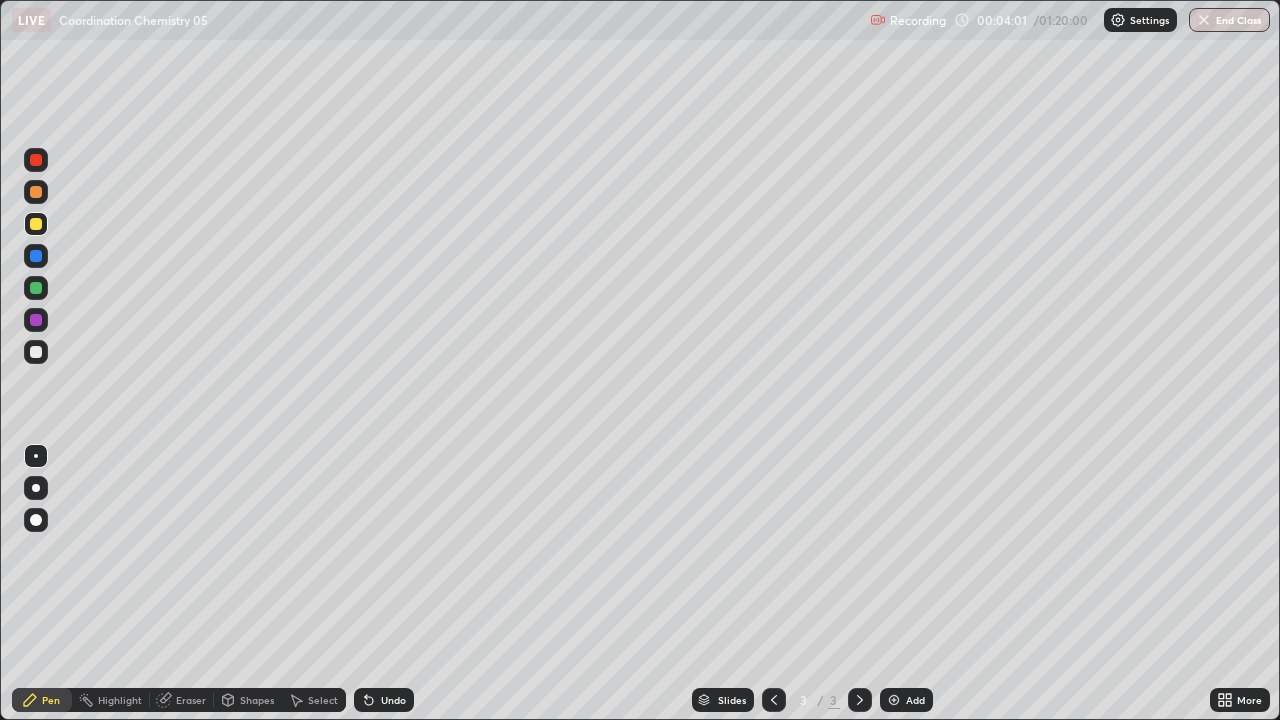 click at bounding box center (36, 288) 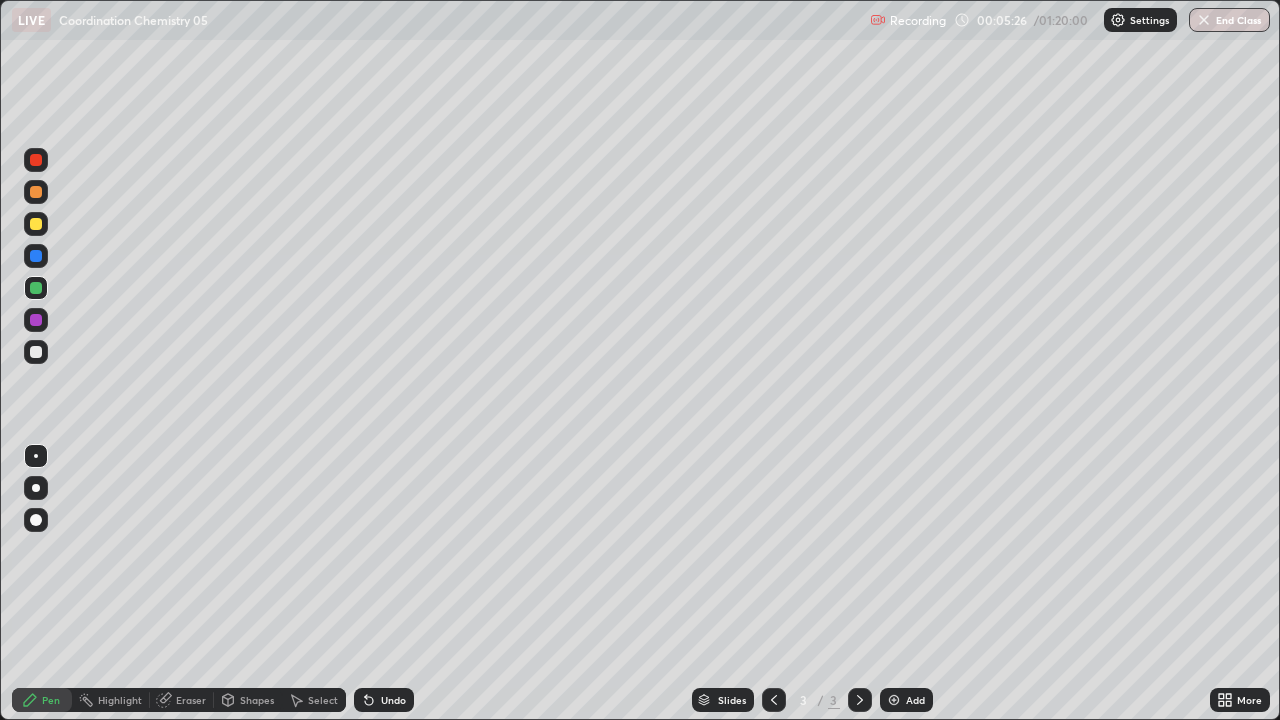 click on "Eraser" at bounding box center (191, 700) 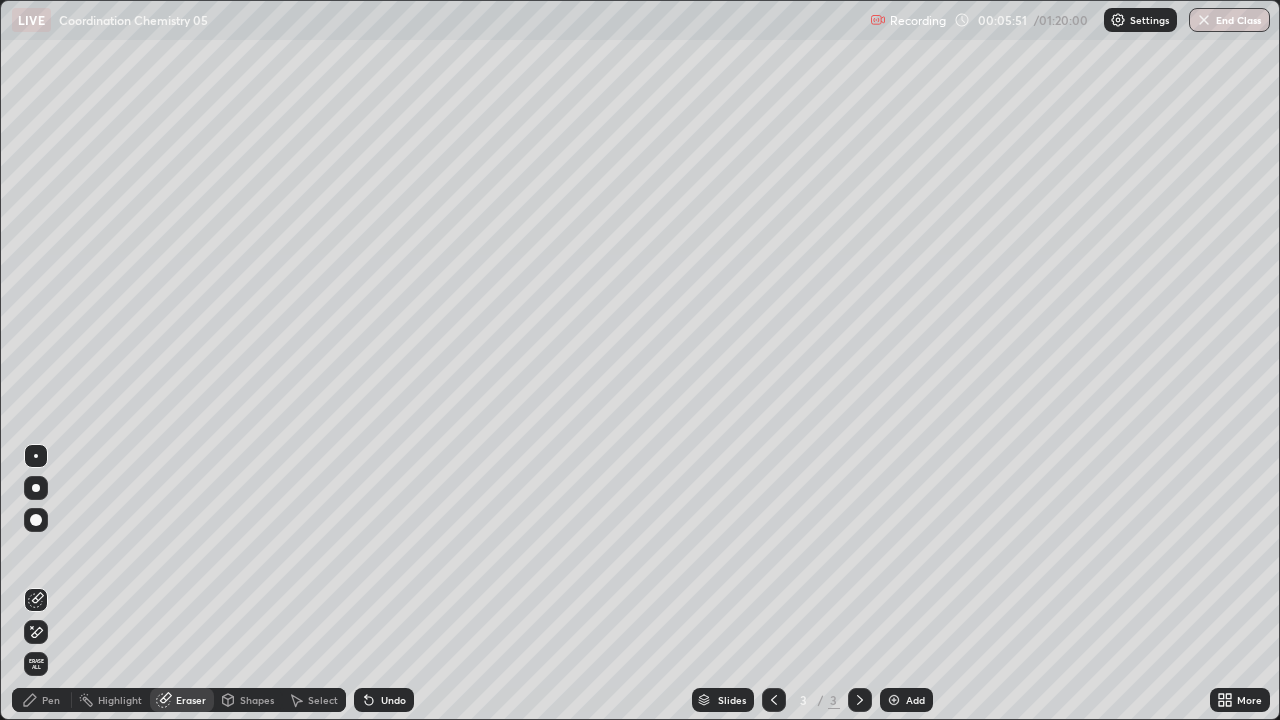 click on "Pen" at bounding box center (51, 700) 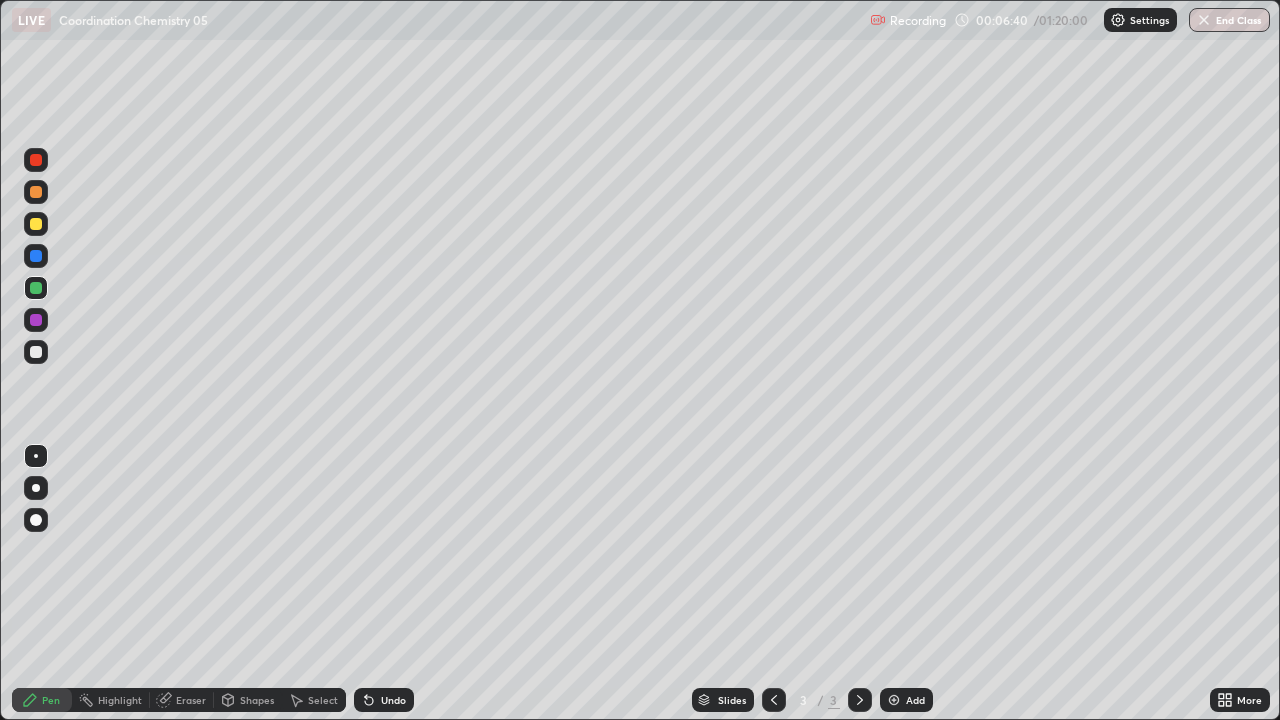 click at bounding box center [894, 700] 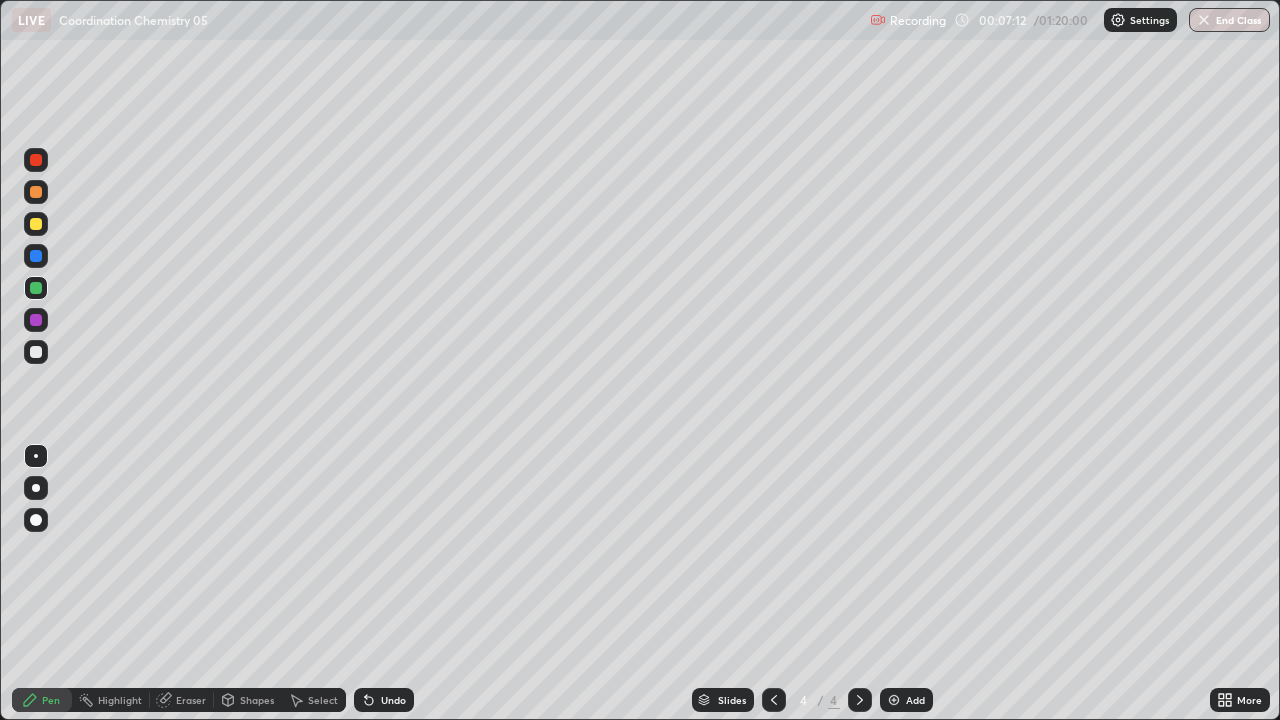 click at bounding box center [36, 160] 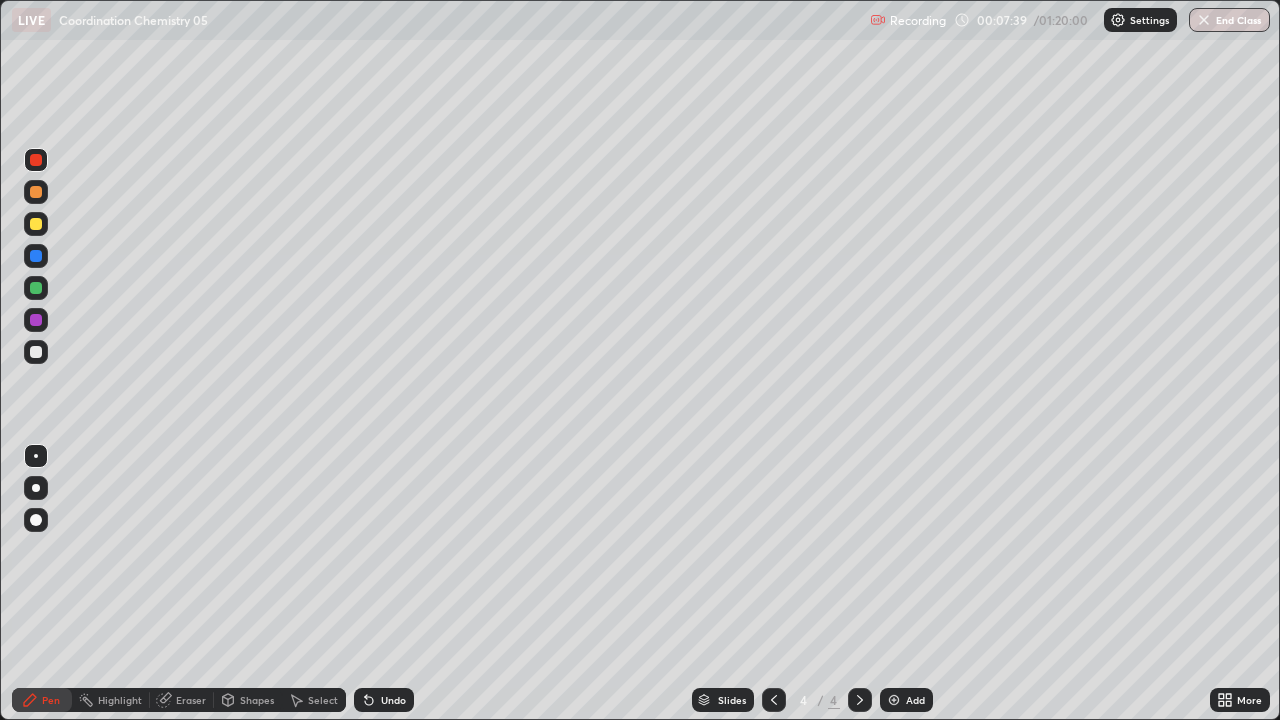 click at bounding box center [36, 224] 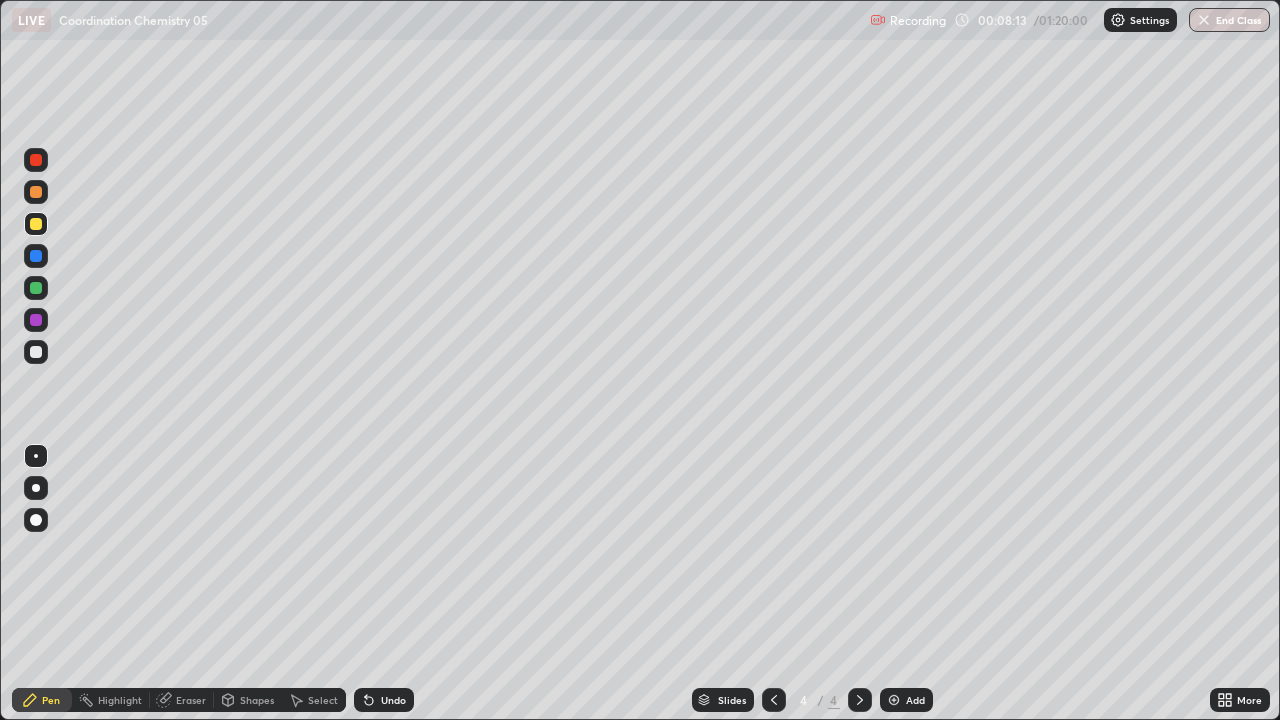 click at bounding box center [36, 256] 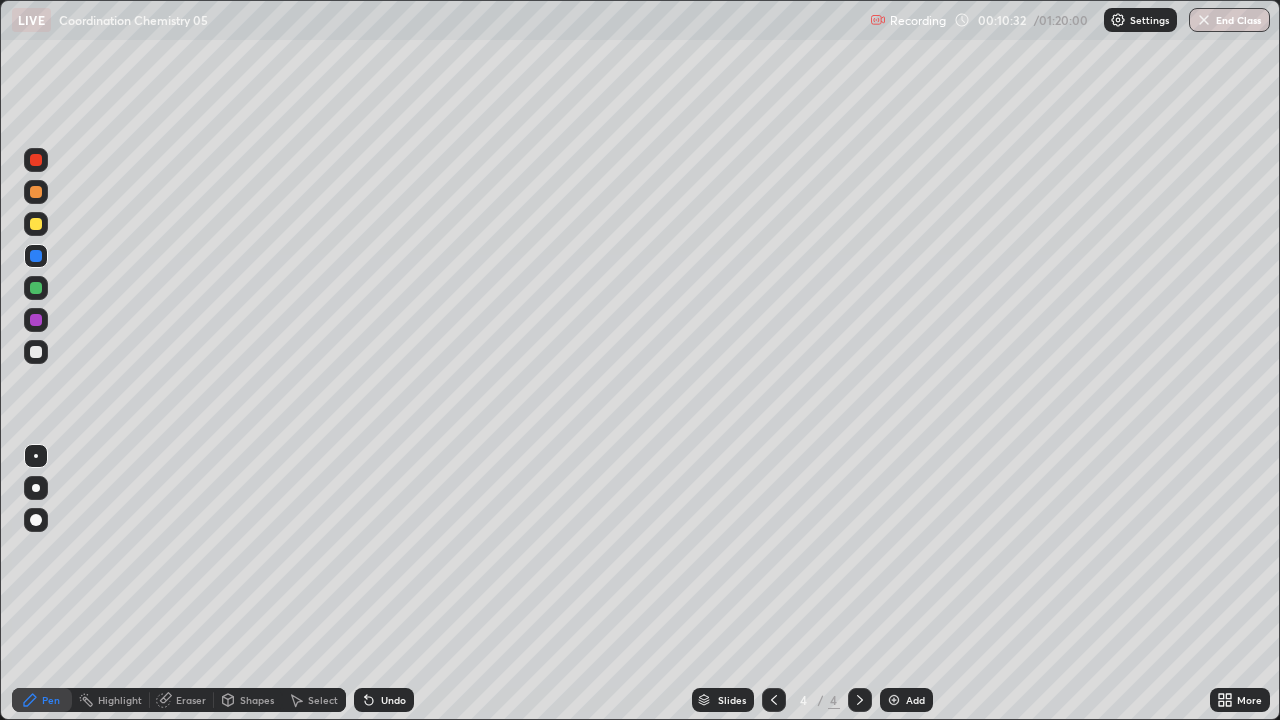 click 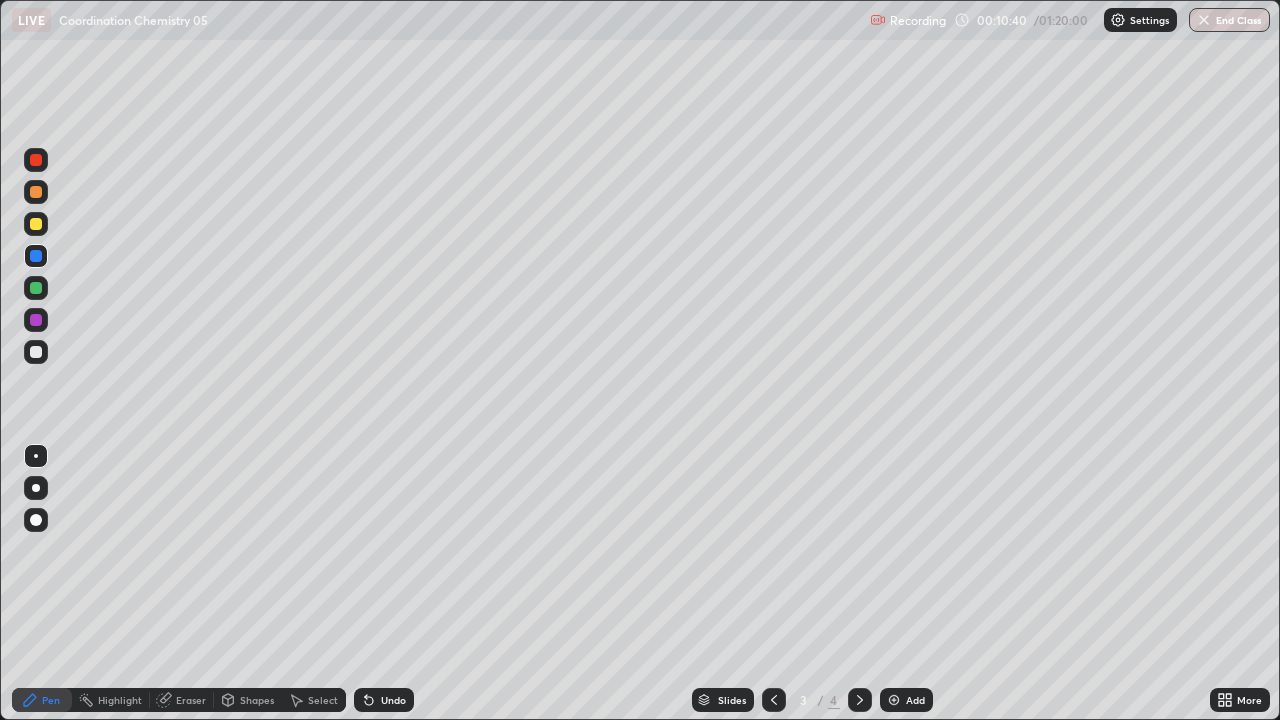 click 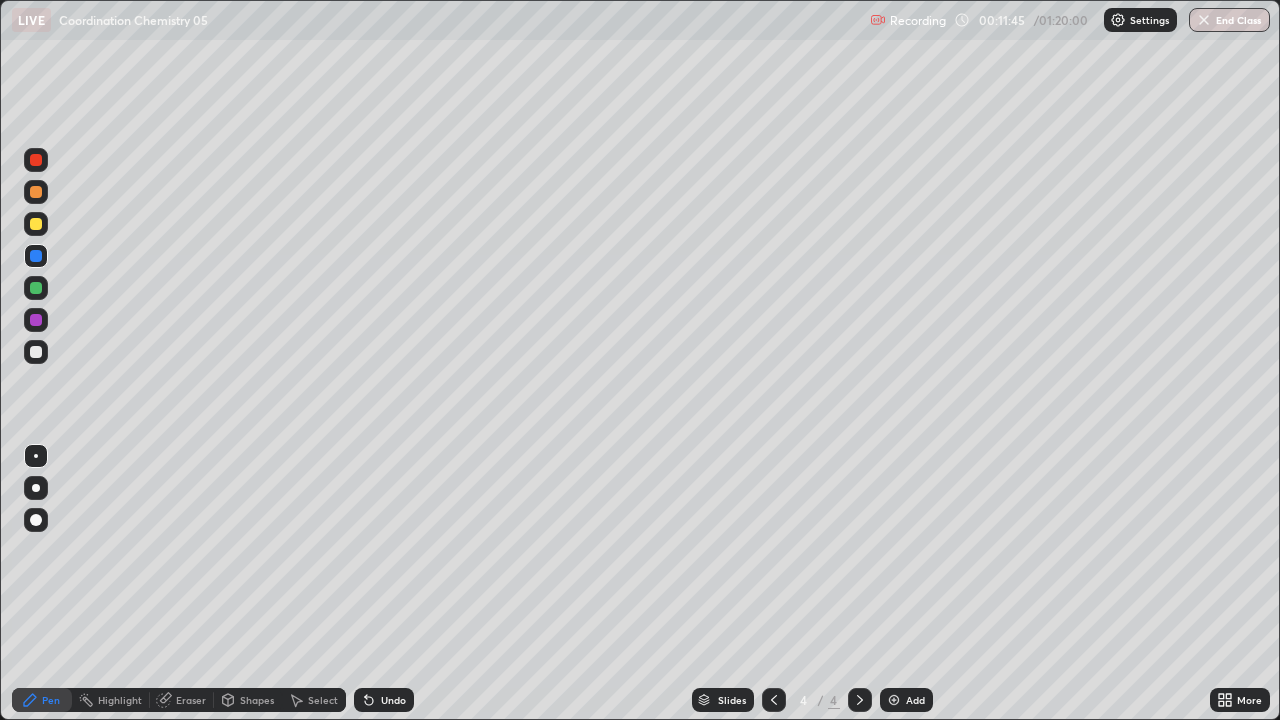 click at bounding box center (894, 700) 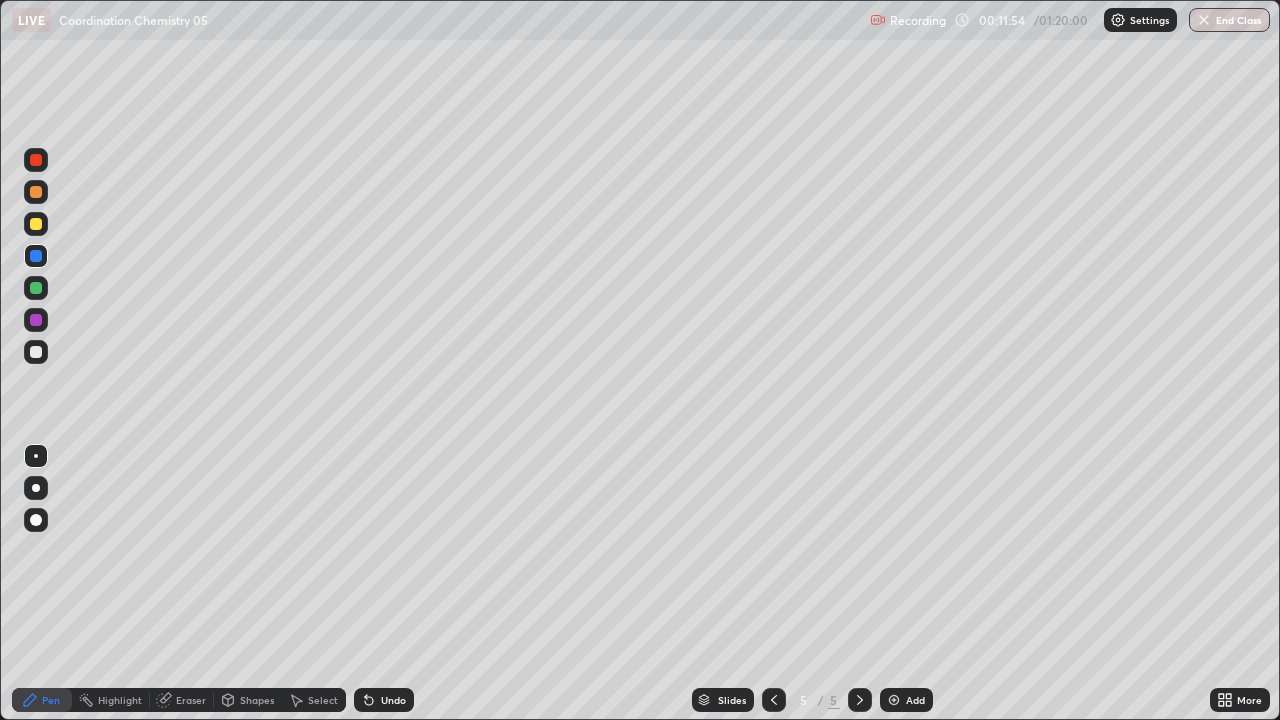 click at bounding box center (36, 160) 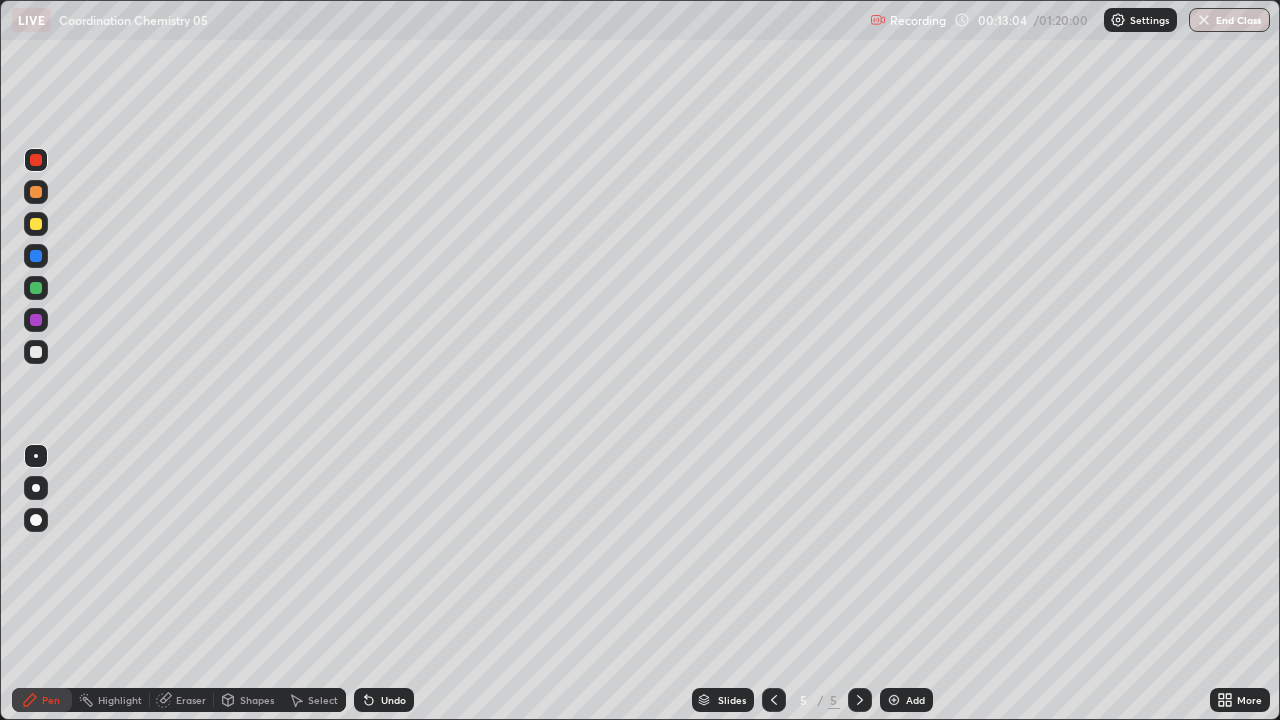 click 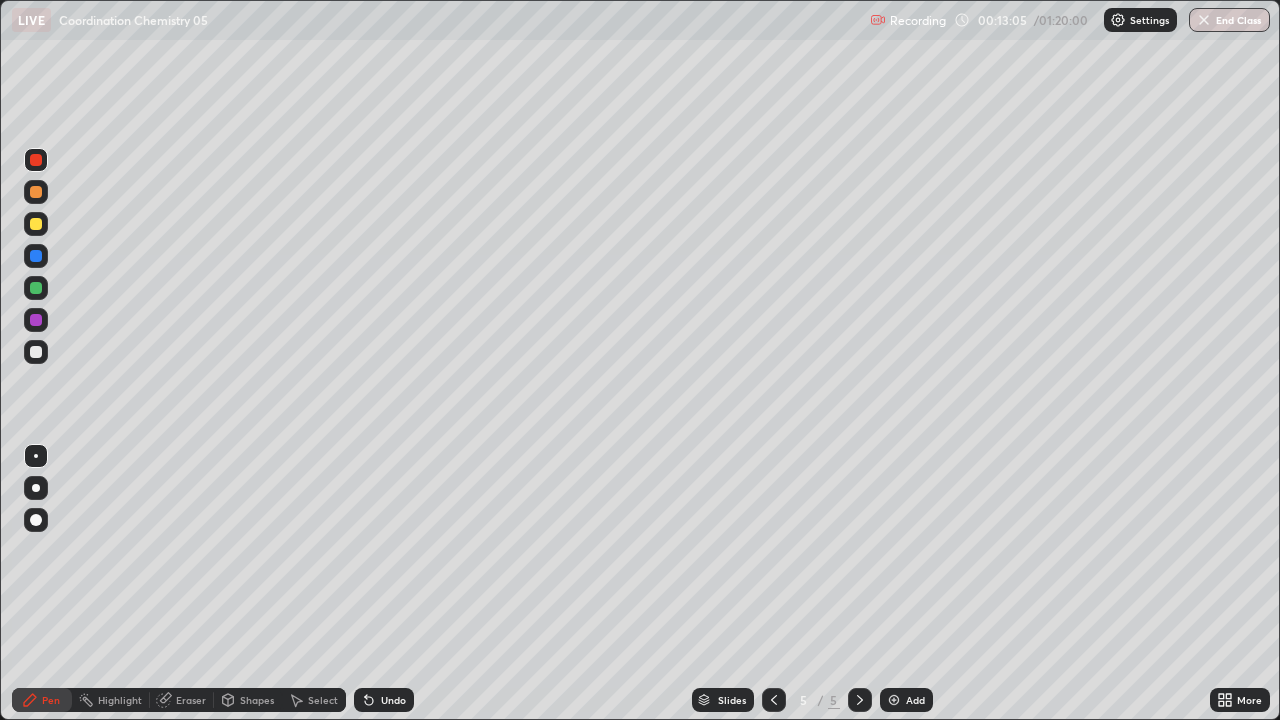 click 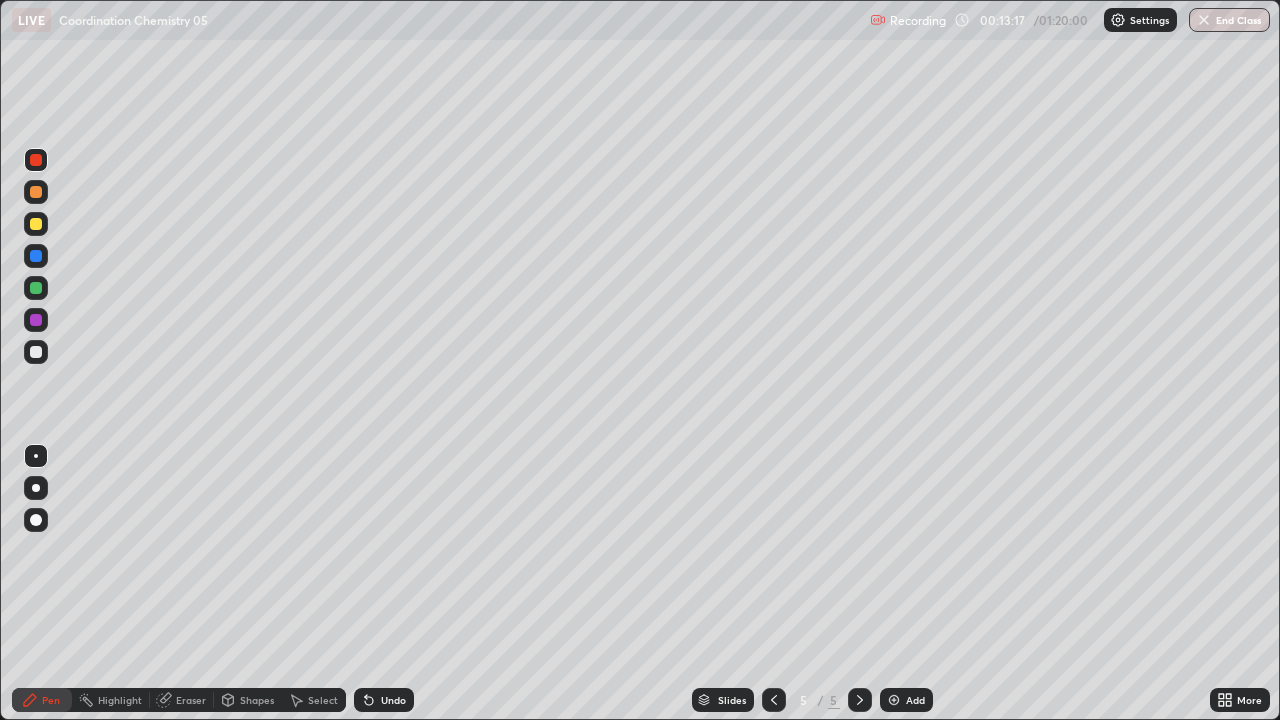 click at bounding box center [36, 288] 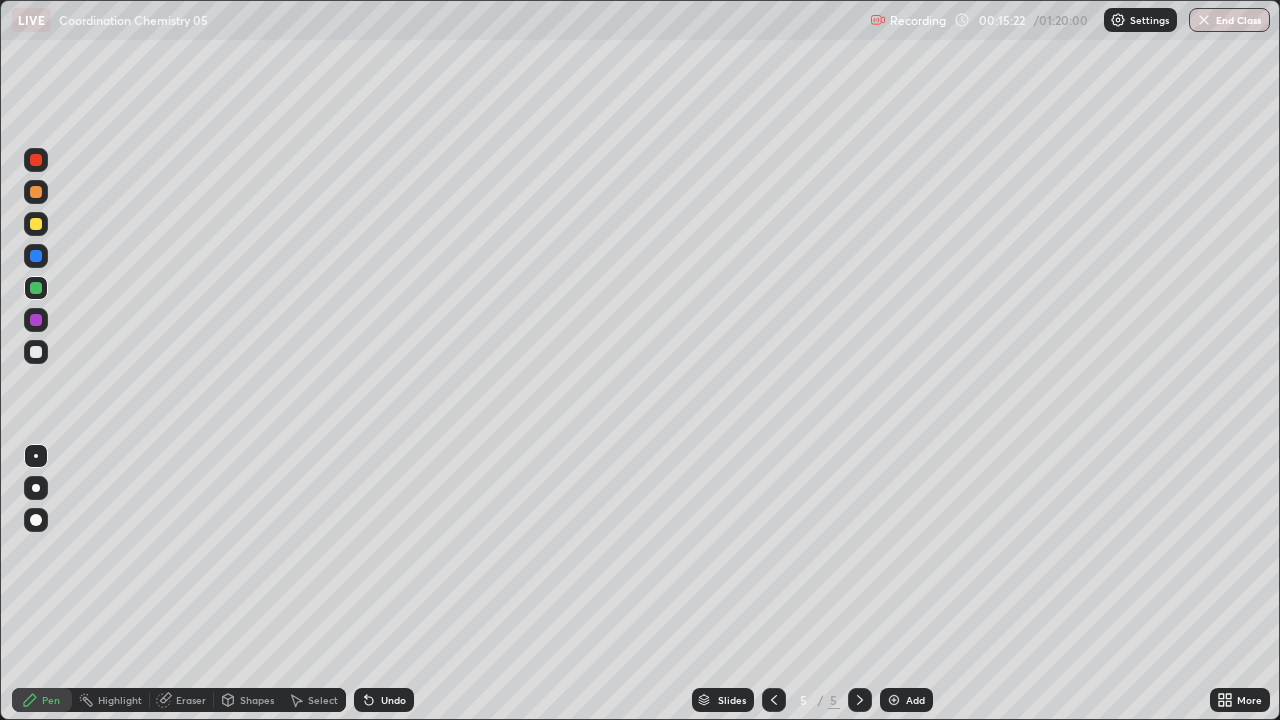 click at bounding box center (36, 320) 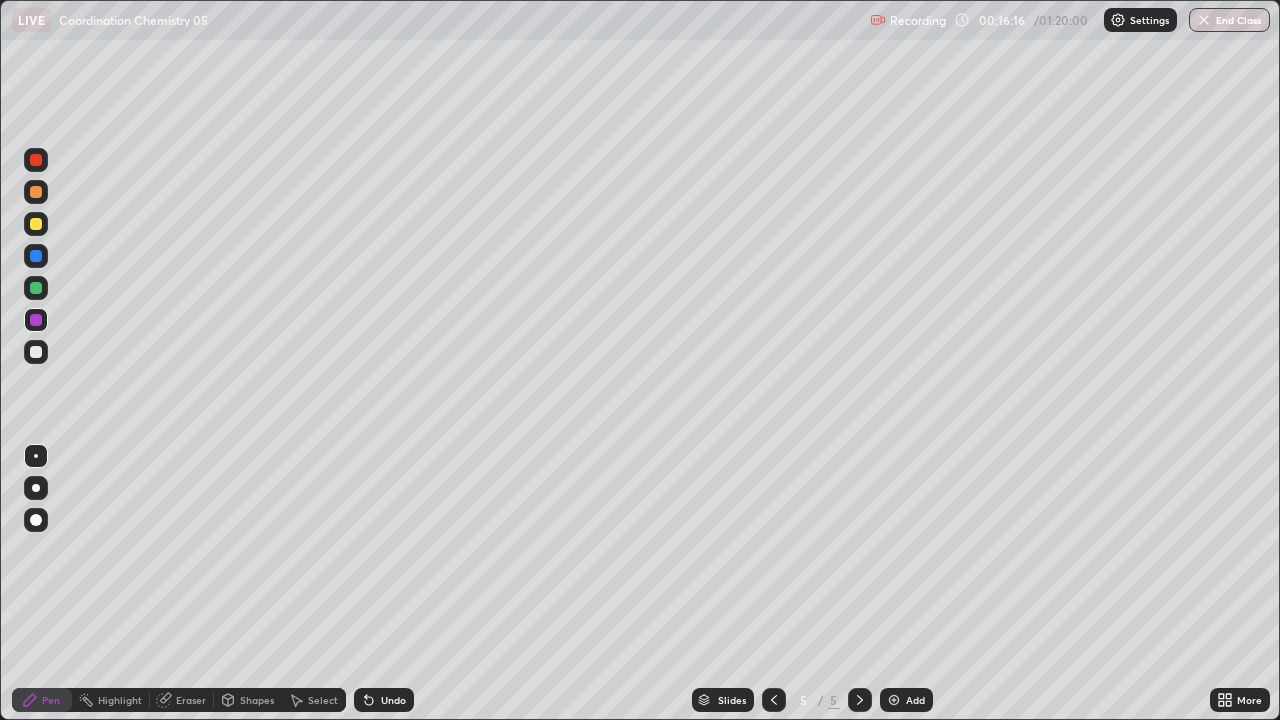 click at bounding box center (36, 288) 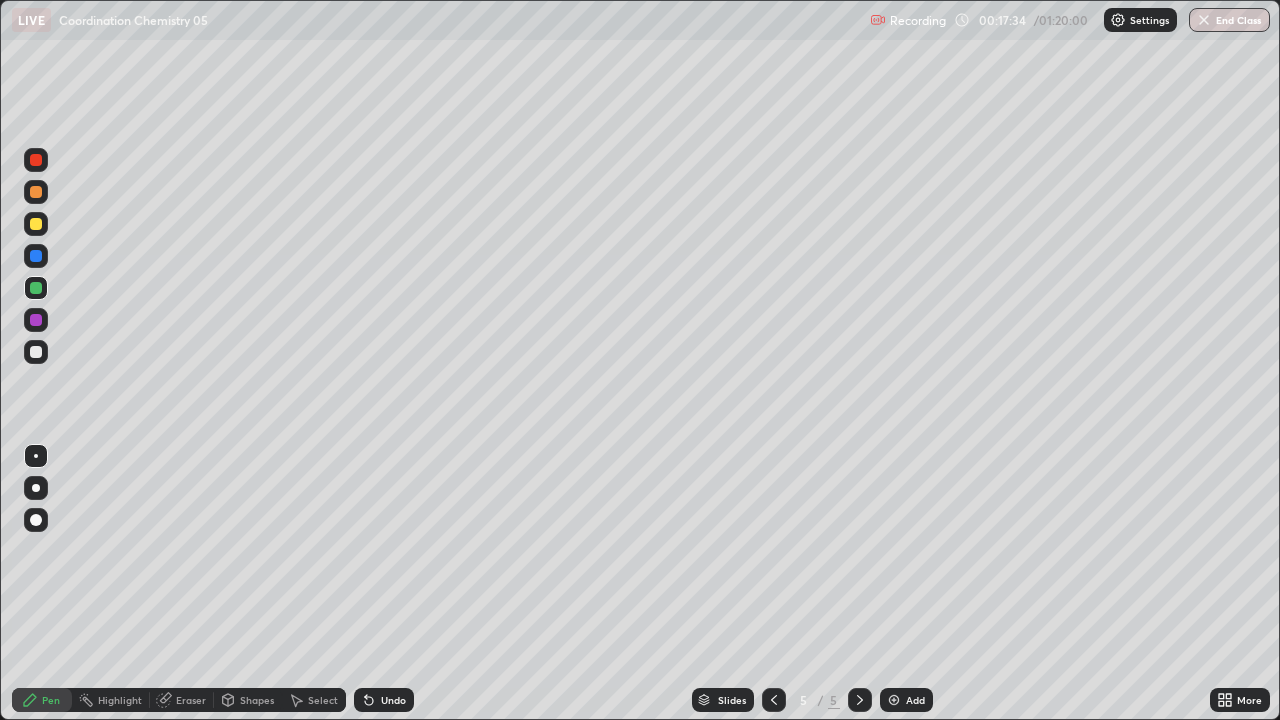 click at bounding box center [894, 700] 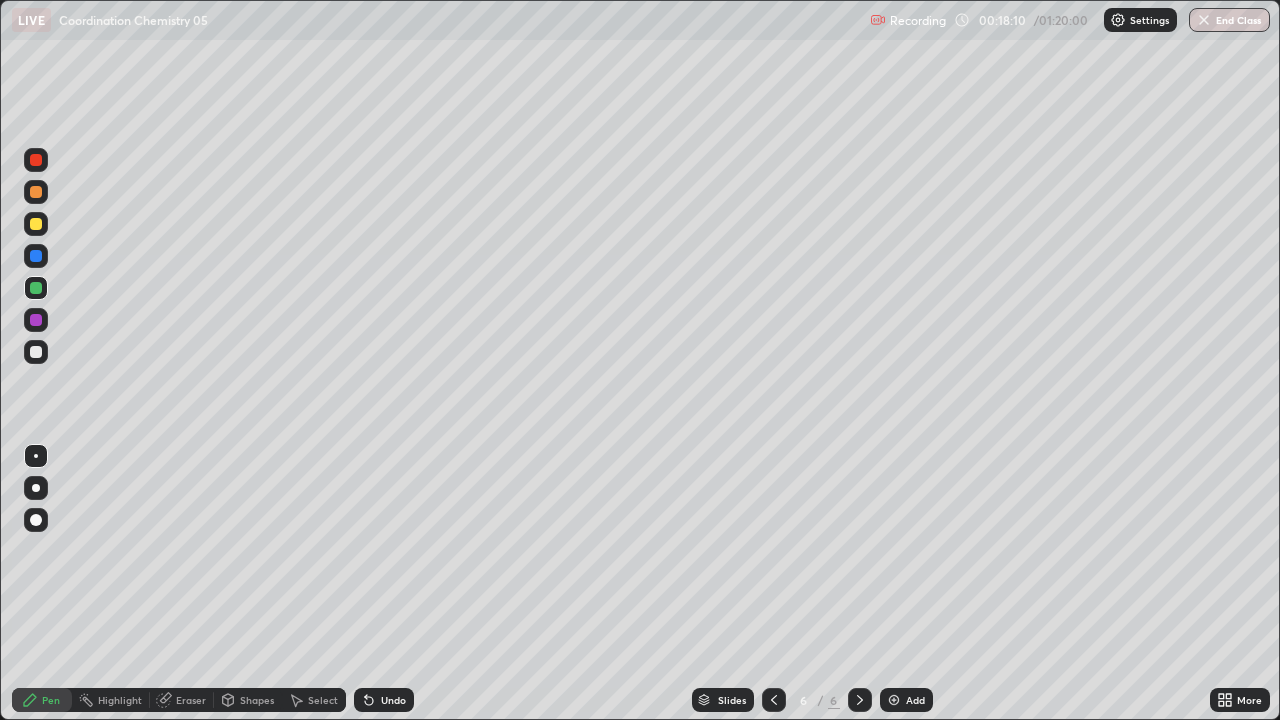 click at bounding box center (36, 320) 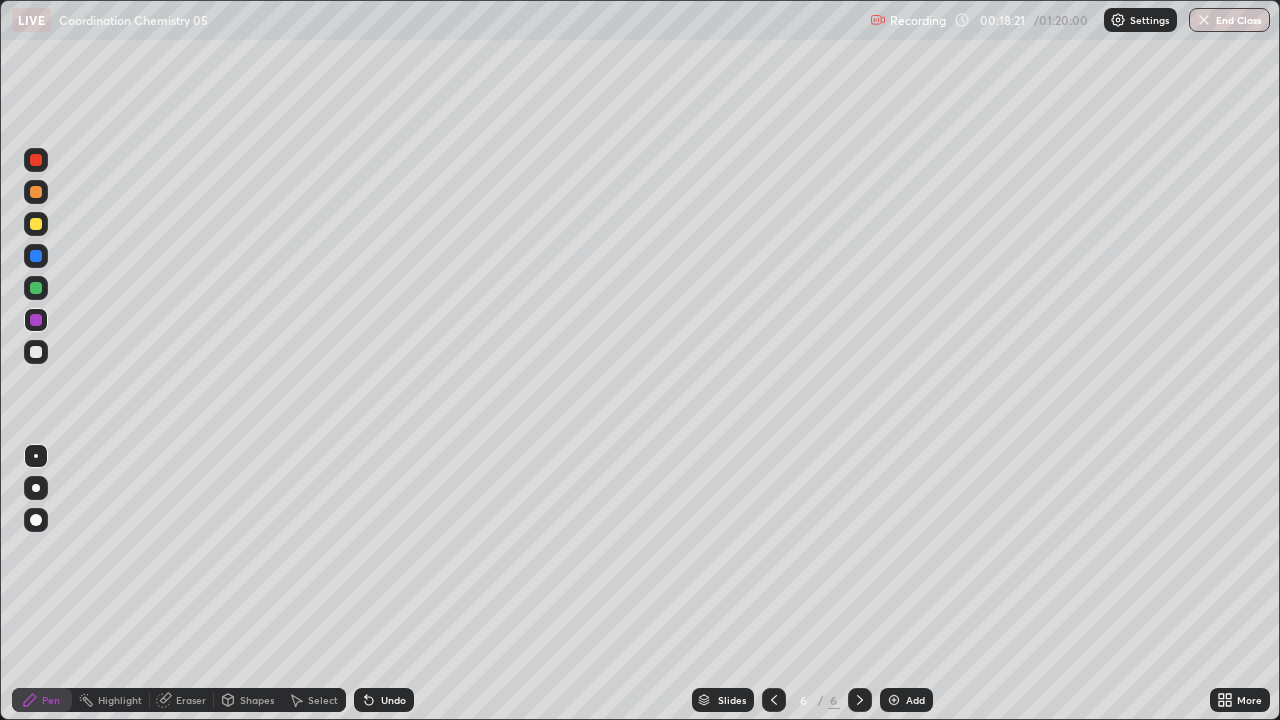 click at bounding box center [36, 224] 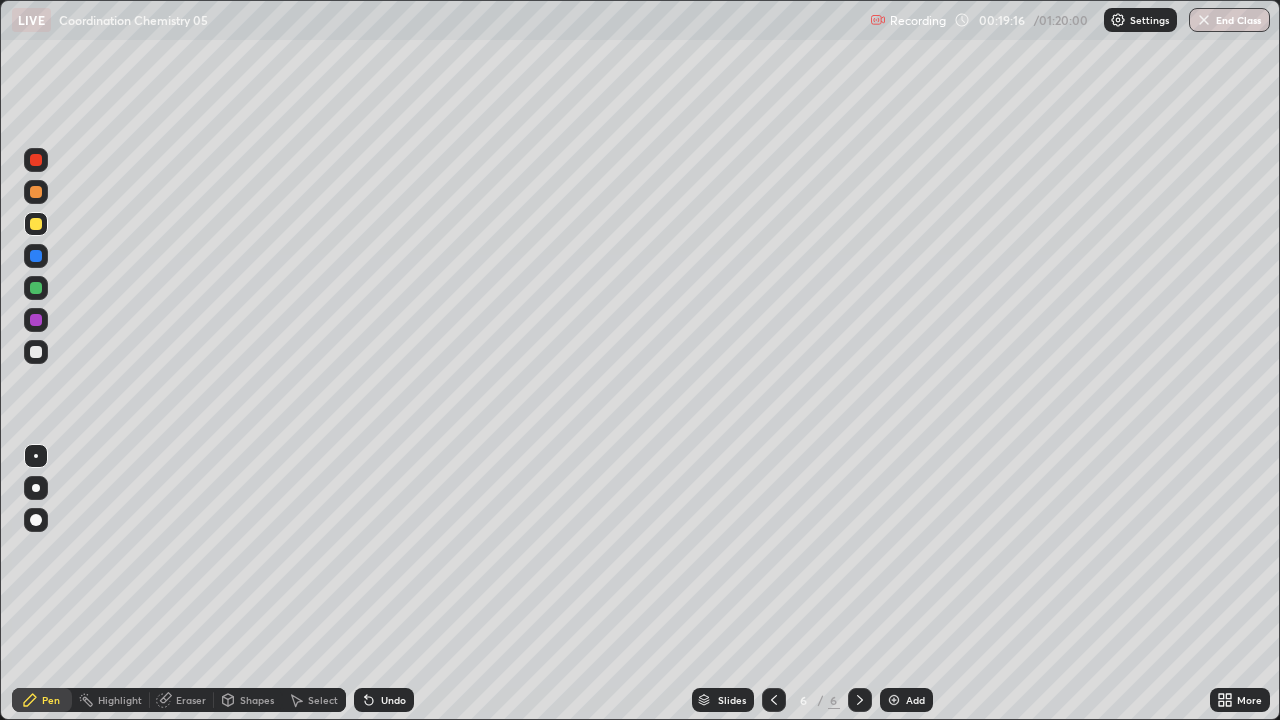 click at bounding box center [36, 352] 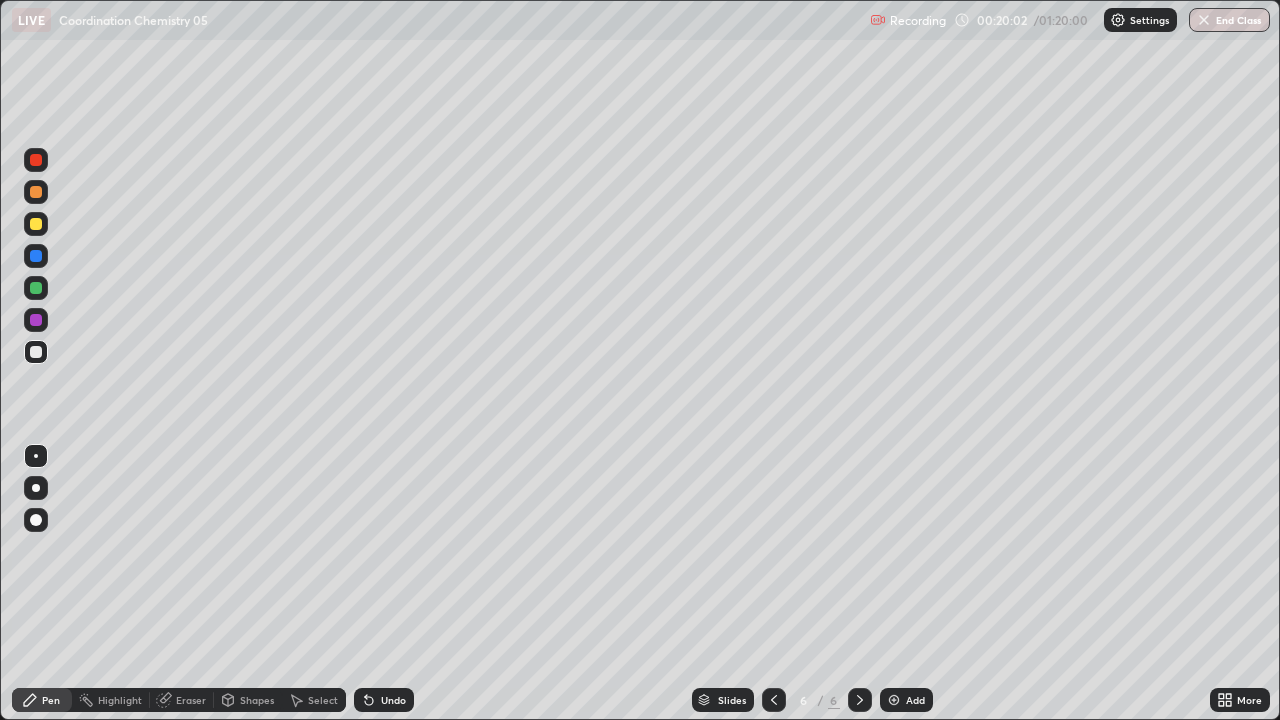 click 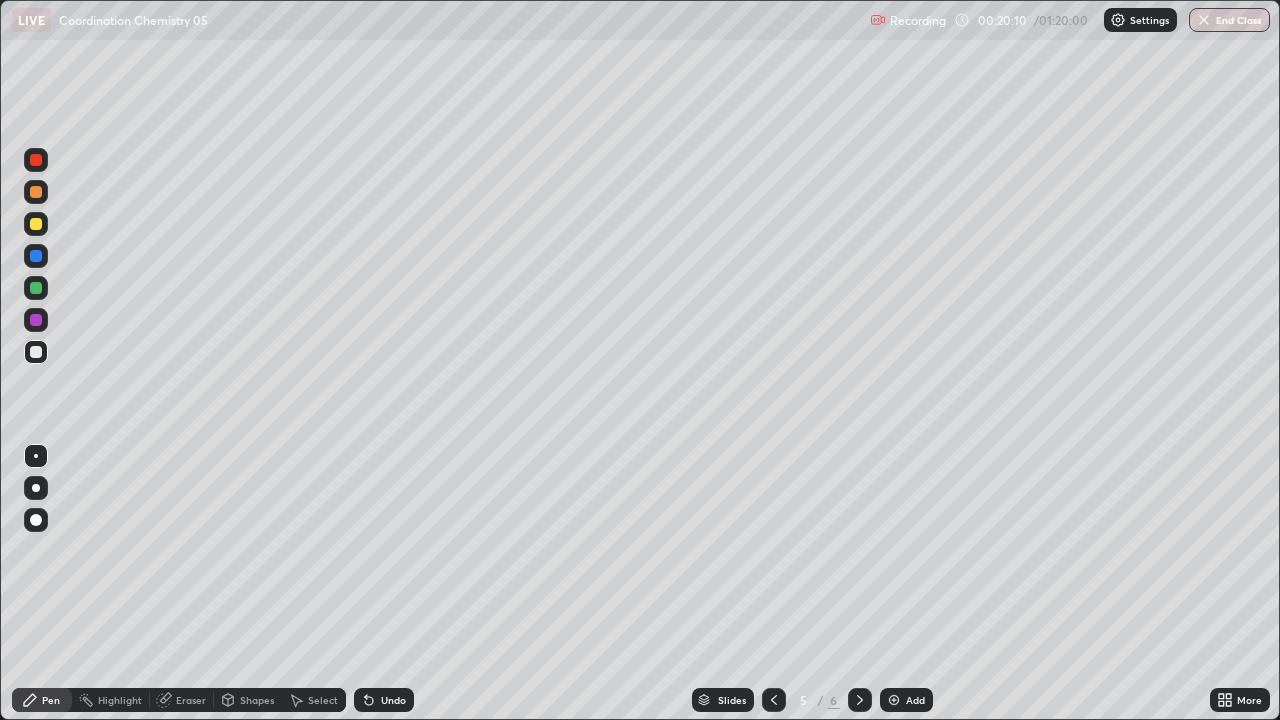 click 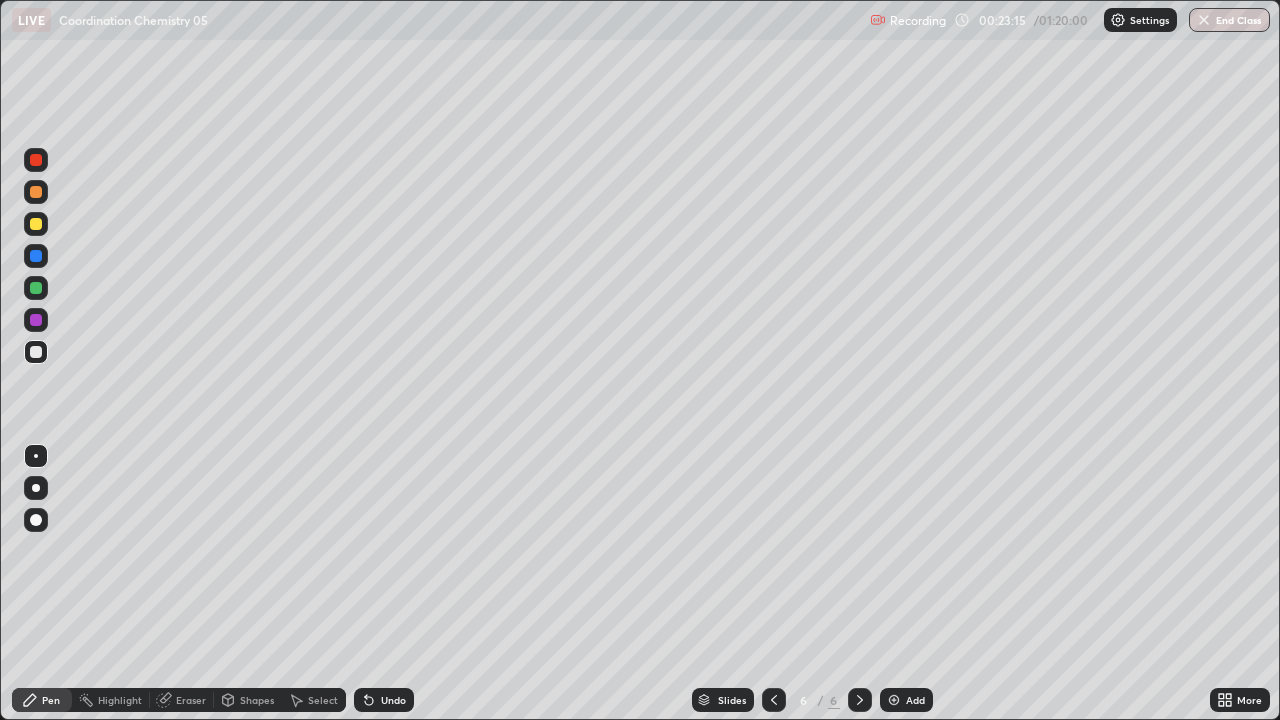click at bounding box center (894, 700) 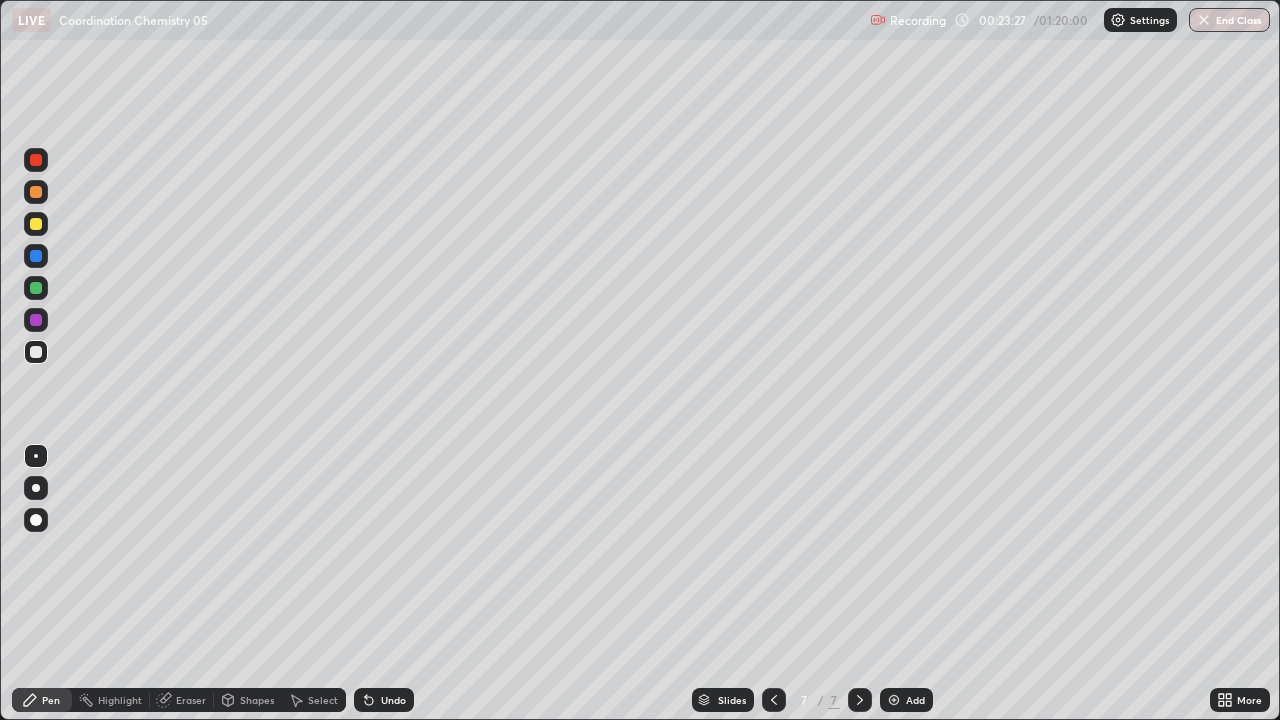 click at bounding box center (36, 160) 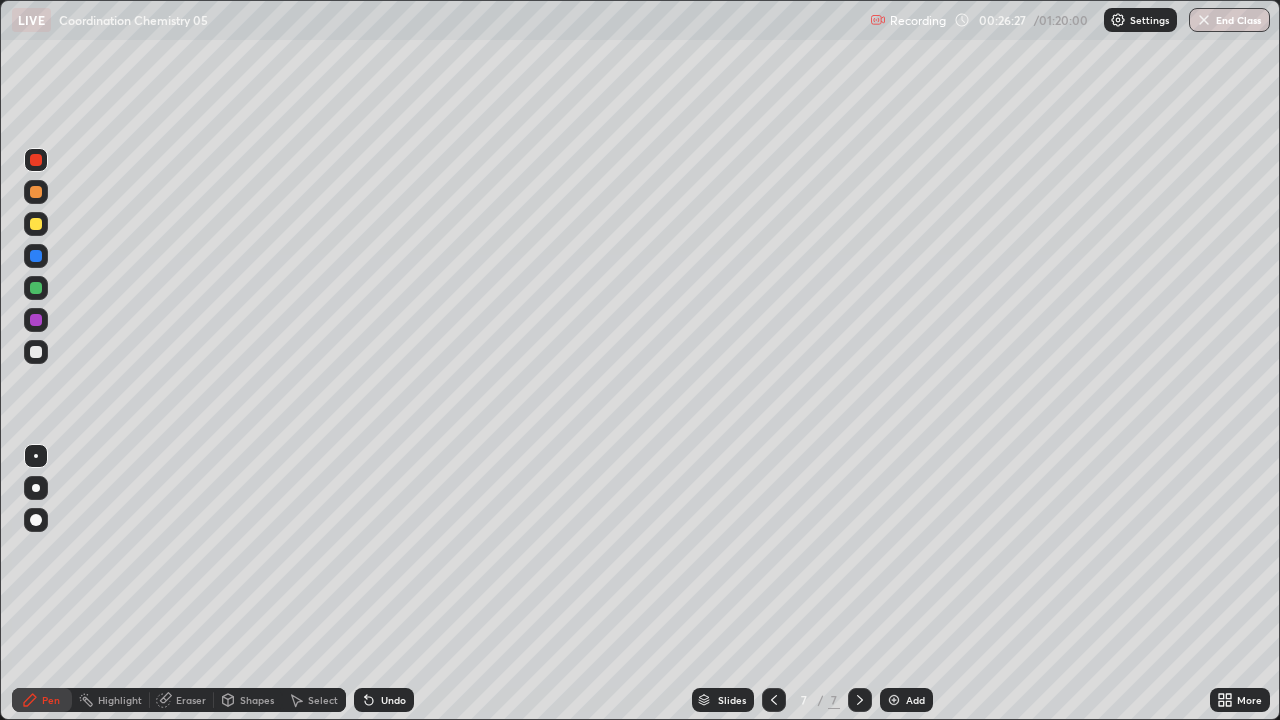 click at bounding box center [36, 288] 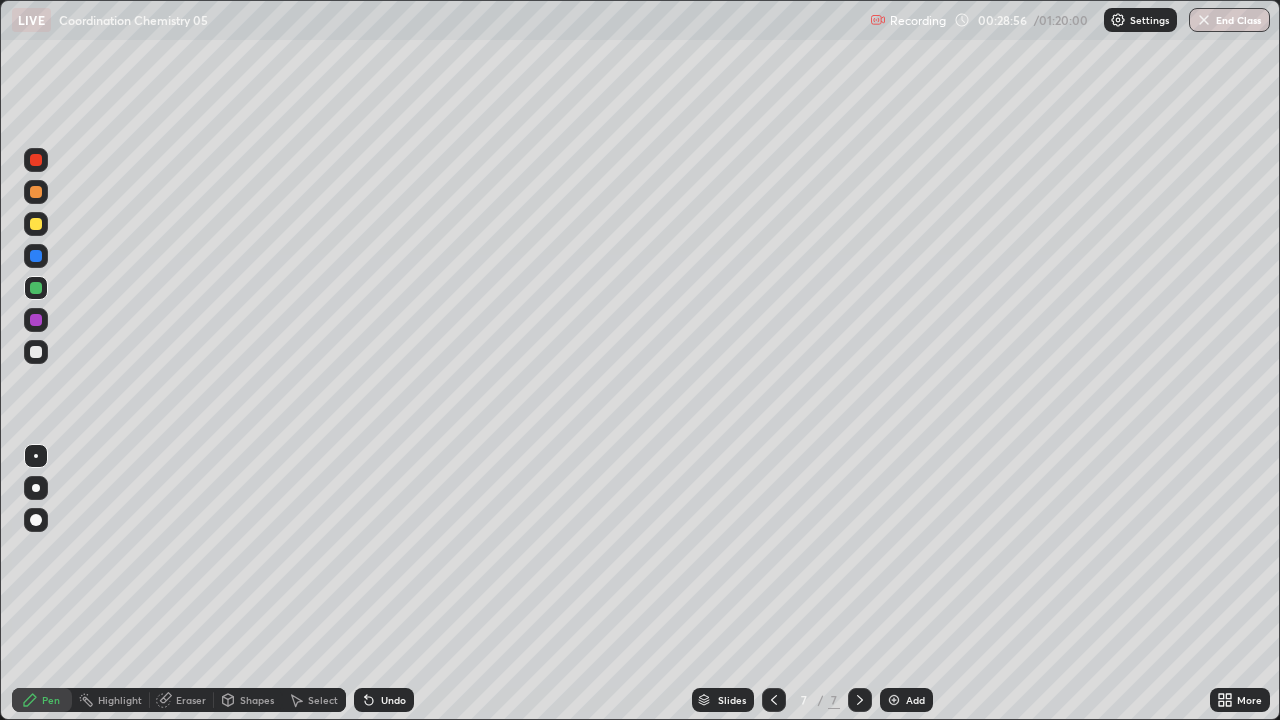 click on "Add" at bounding box center (906, 700) 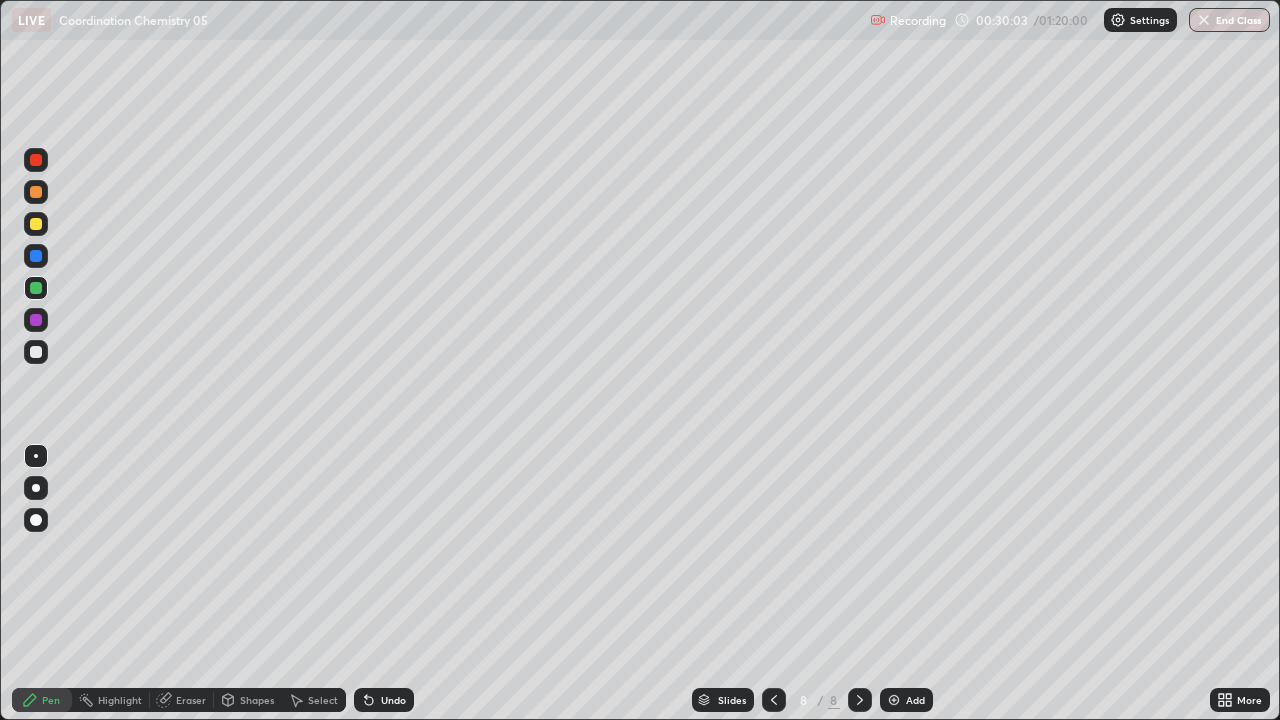 click at bounding box center [36, 224] 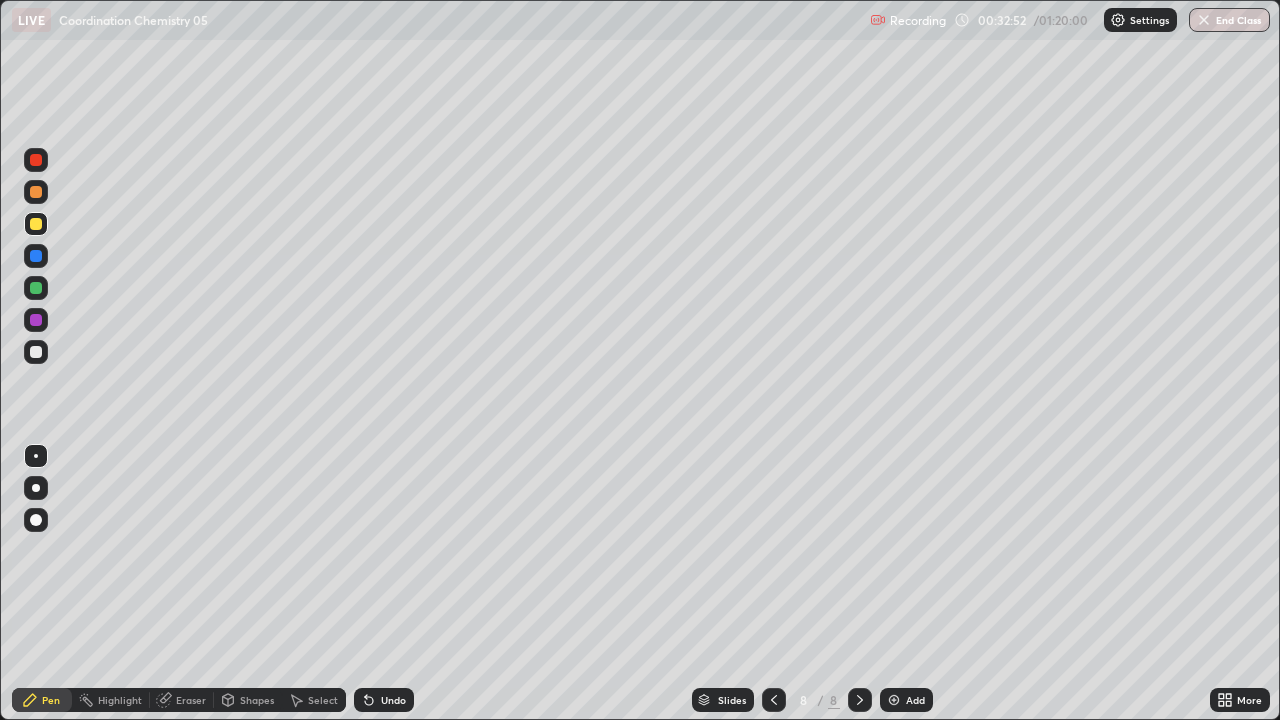 click at bounding box center [36, 352] 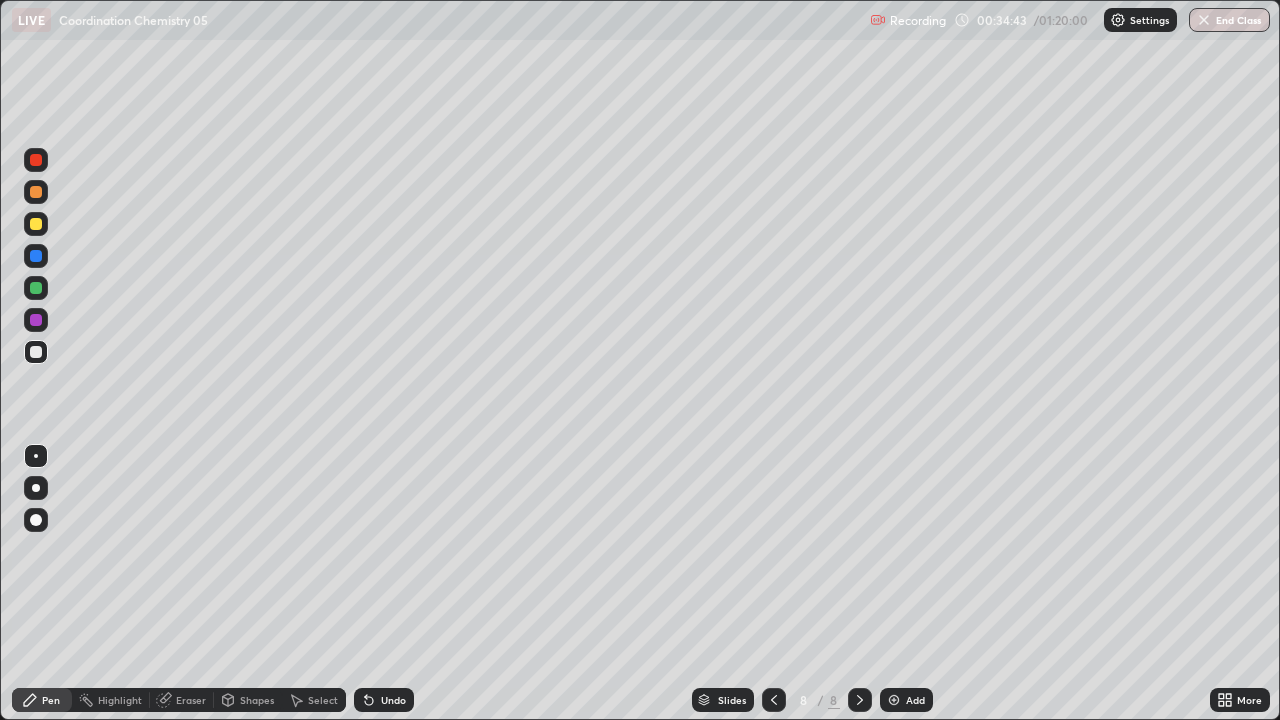 click at bounding box center [894, 700] 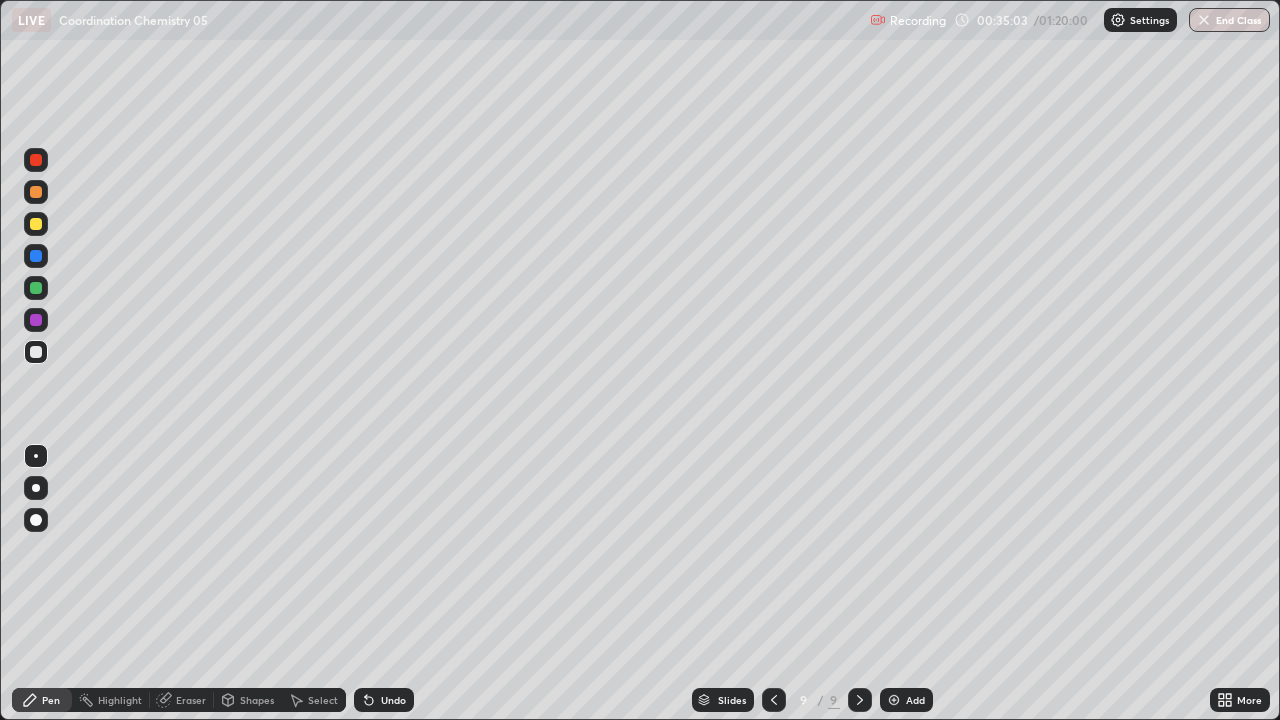 click at bounding box center [36, 160] 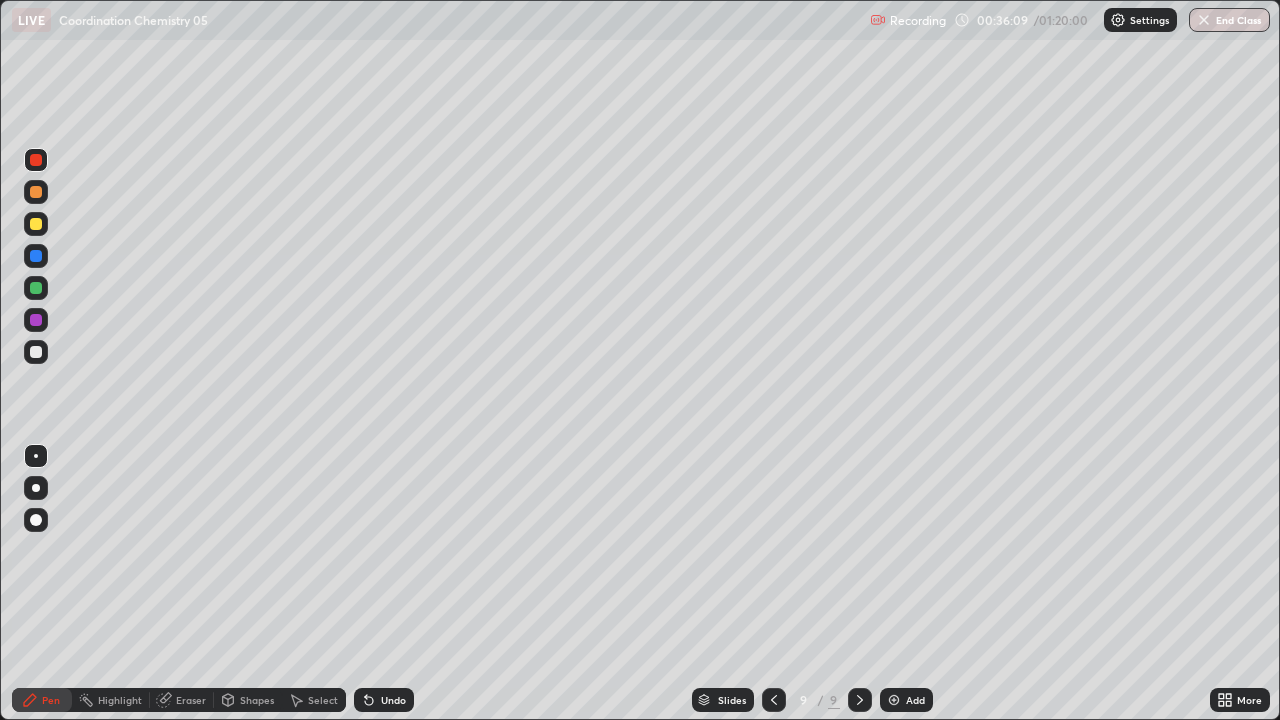 click at bounding box center [36, 224] 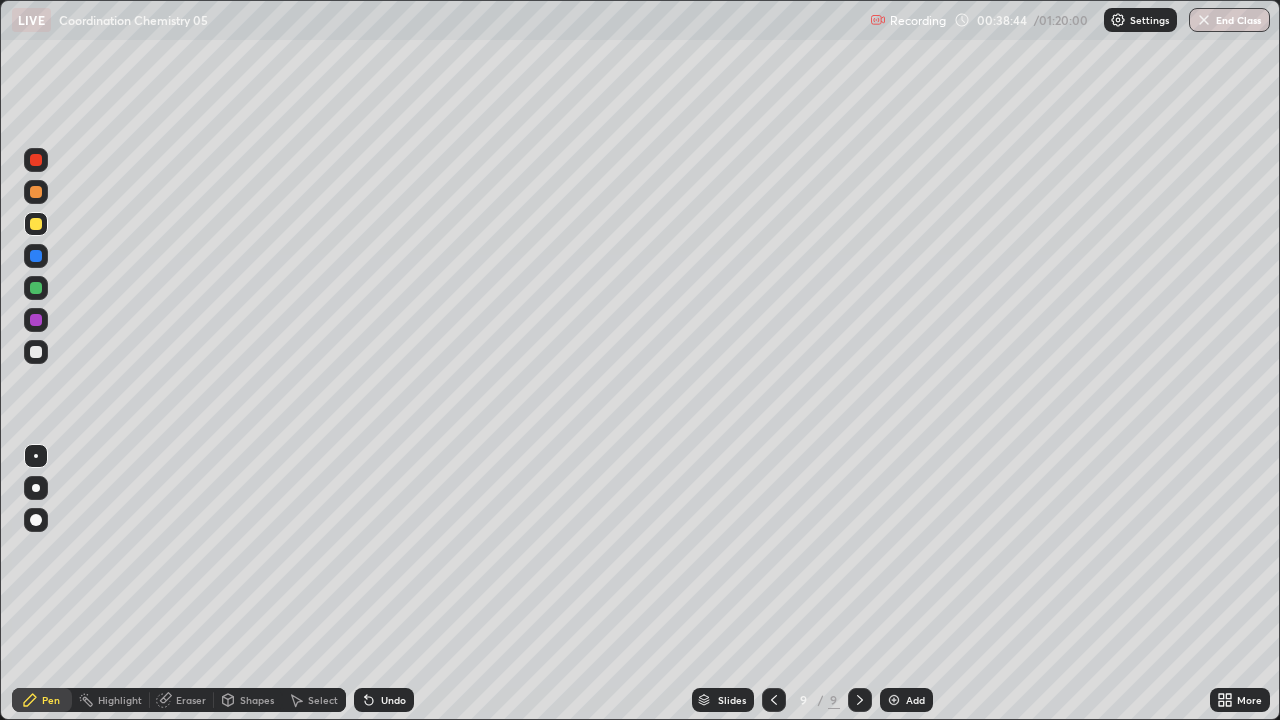 click at bounding box center (36, 288) 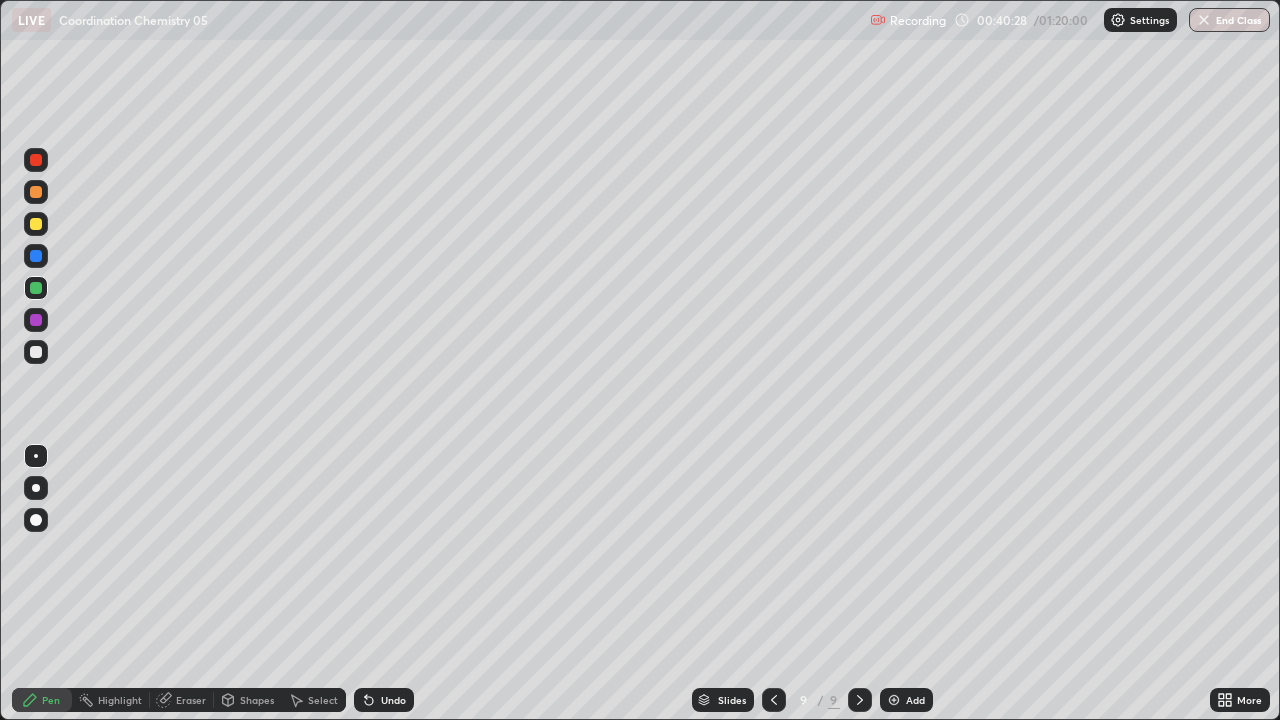 click at bounding box center (894, 700) 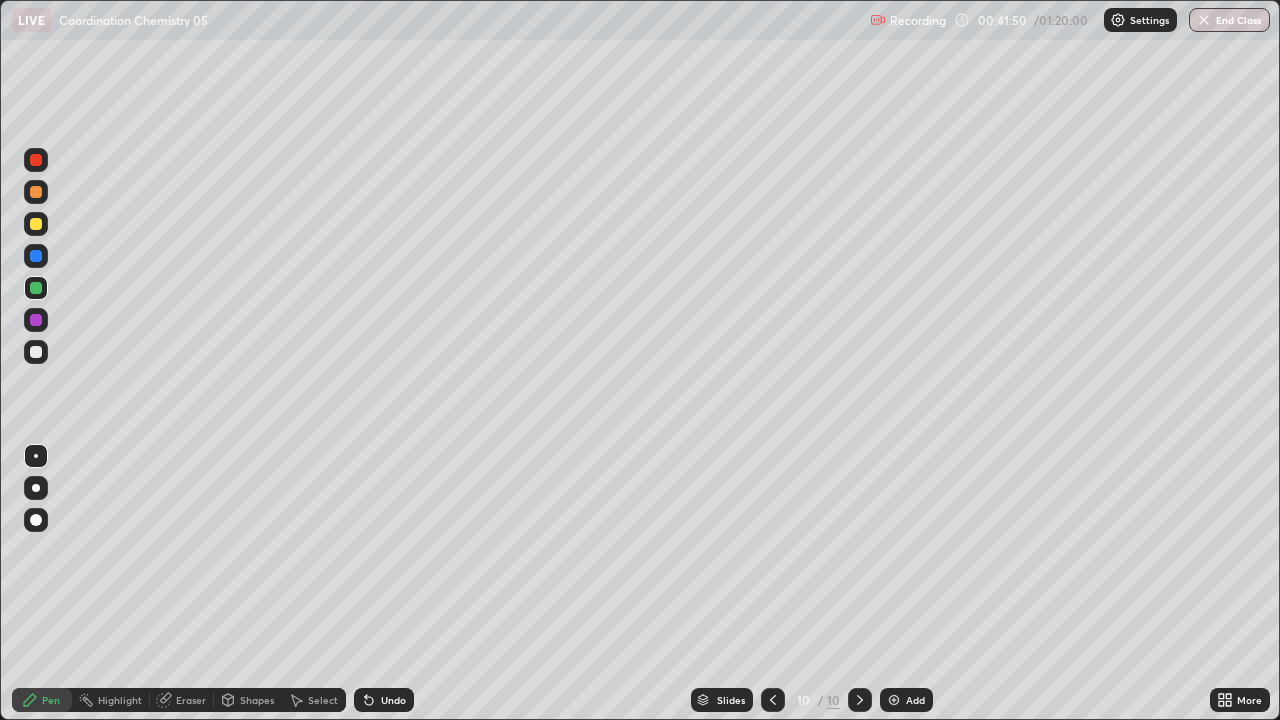 click at bounding box center [36, 160] 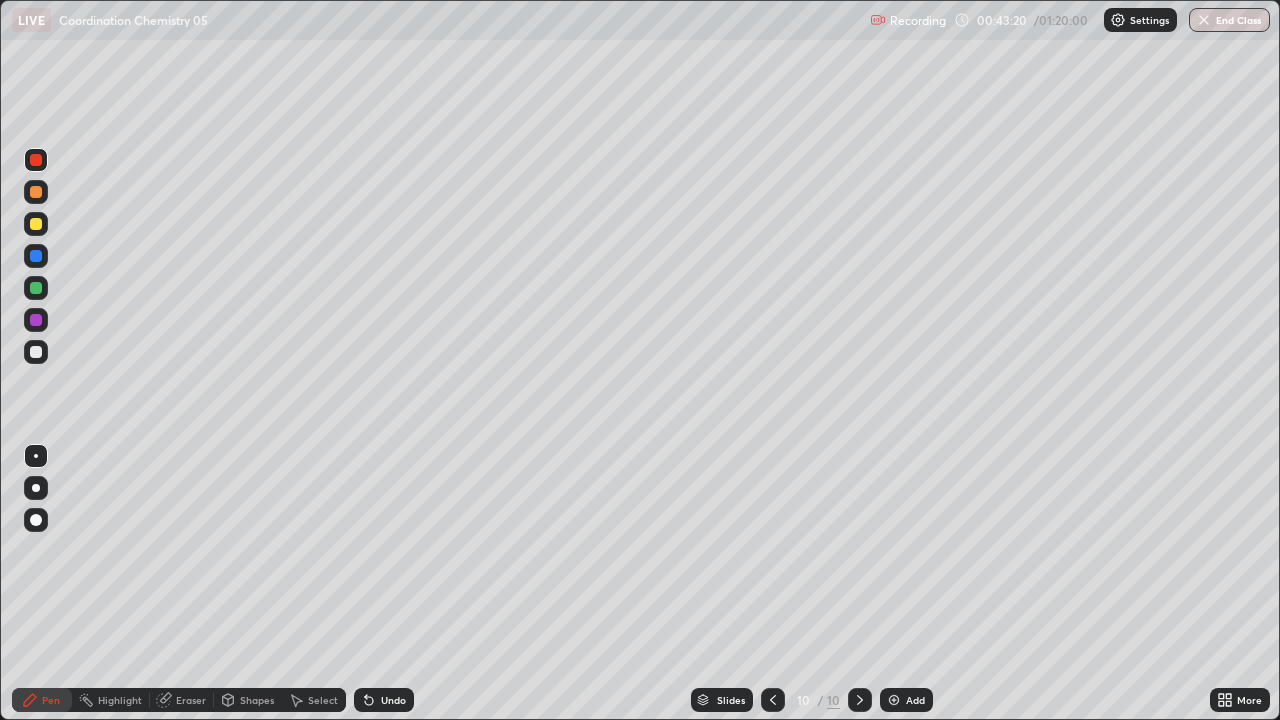 click at bounding box center (36, 288) 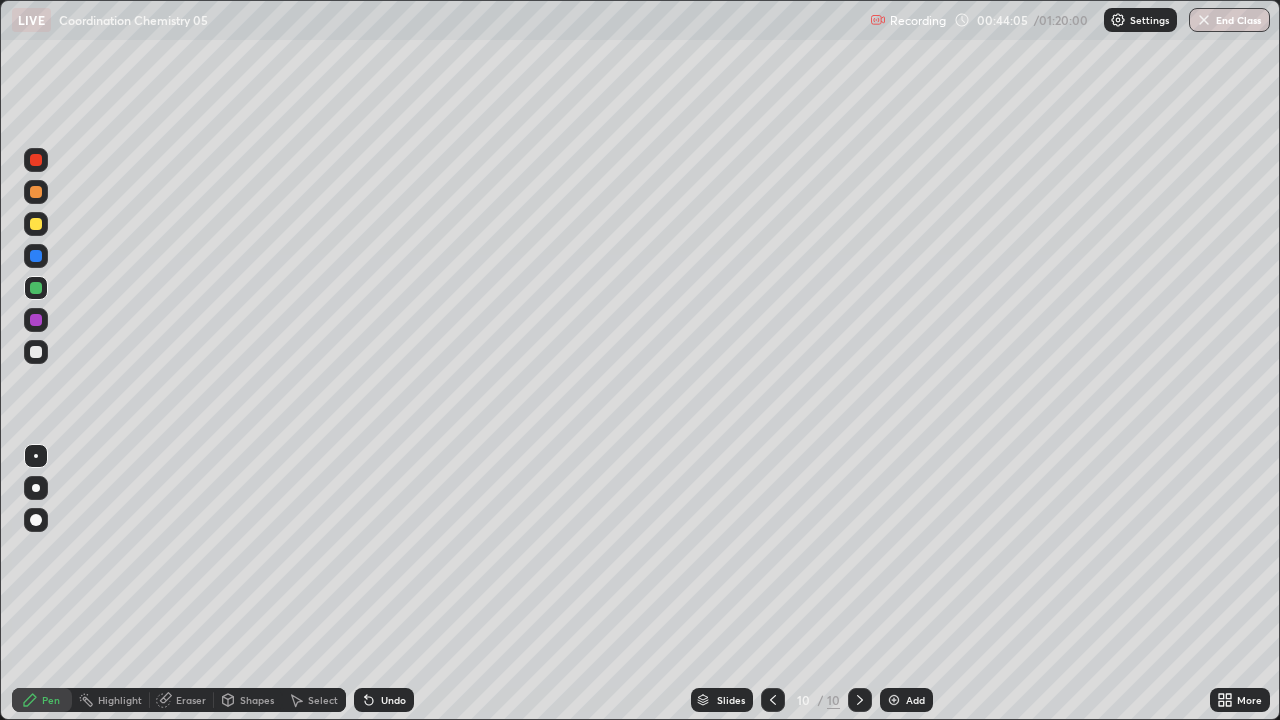 click at bounding box center (36, 224) 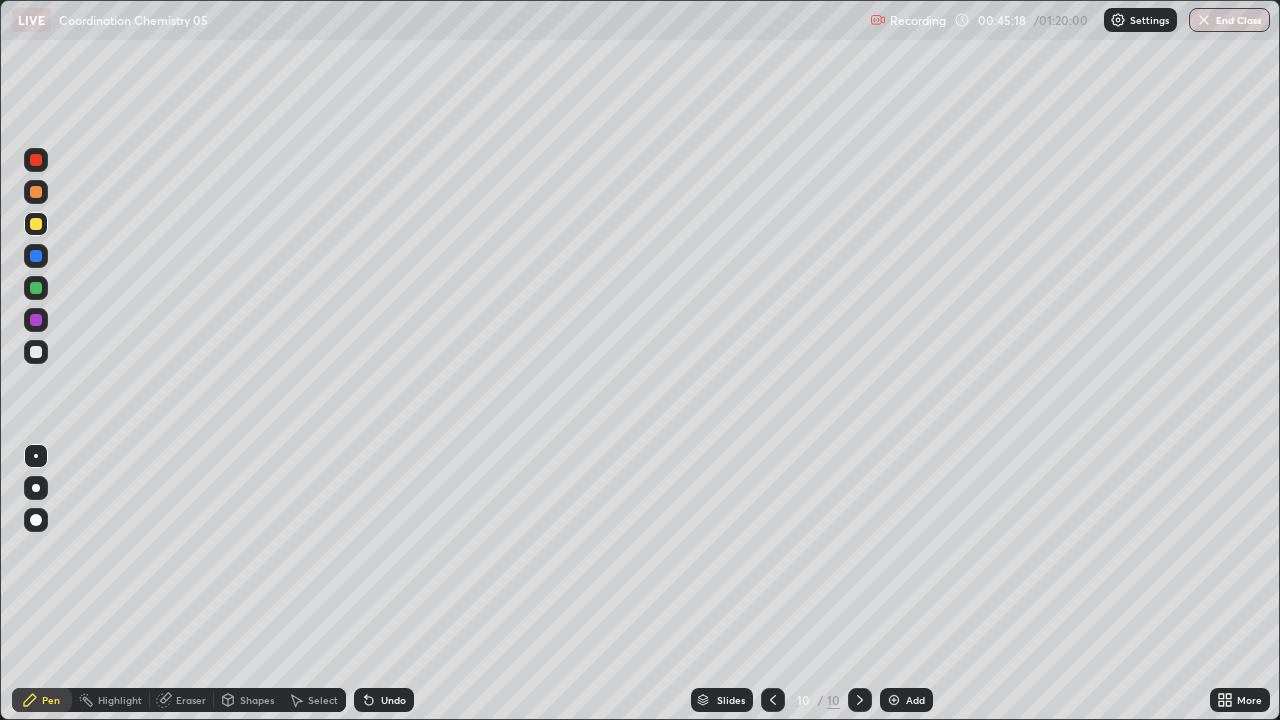 click at bounding box center [36, 320] 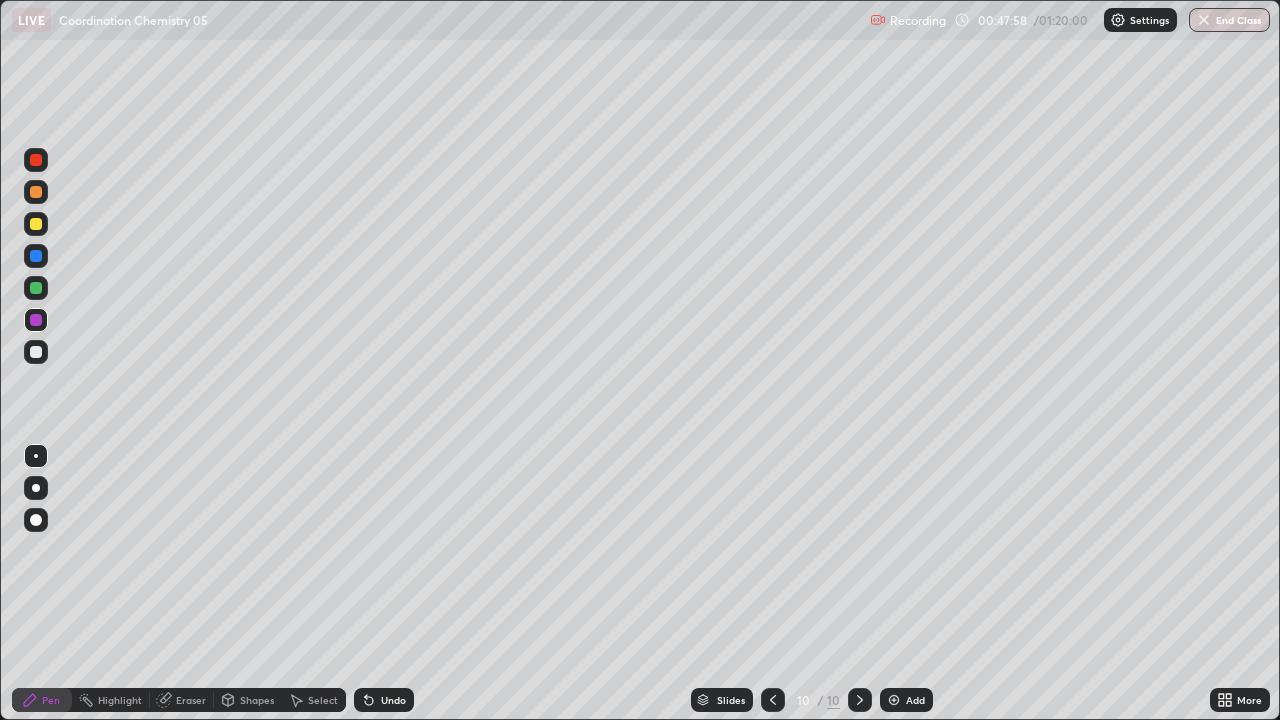 click at bounding box center [36, 224] 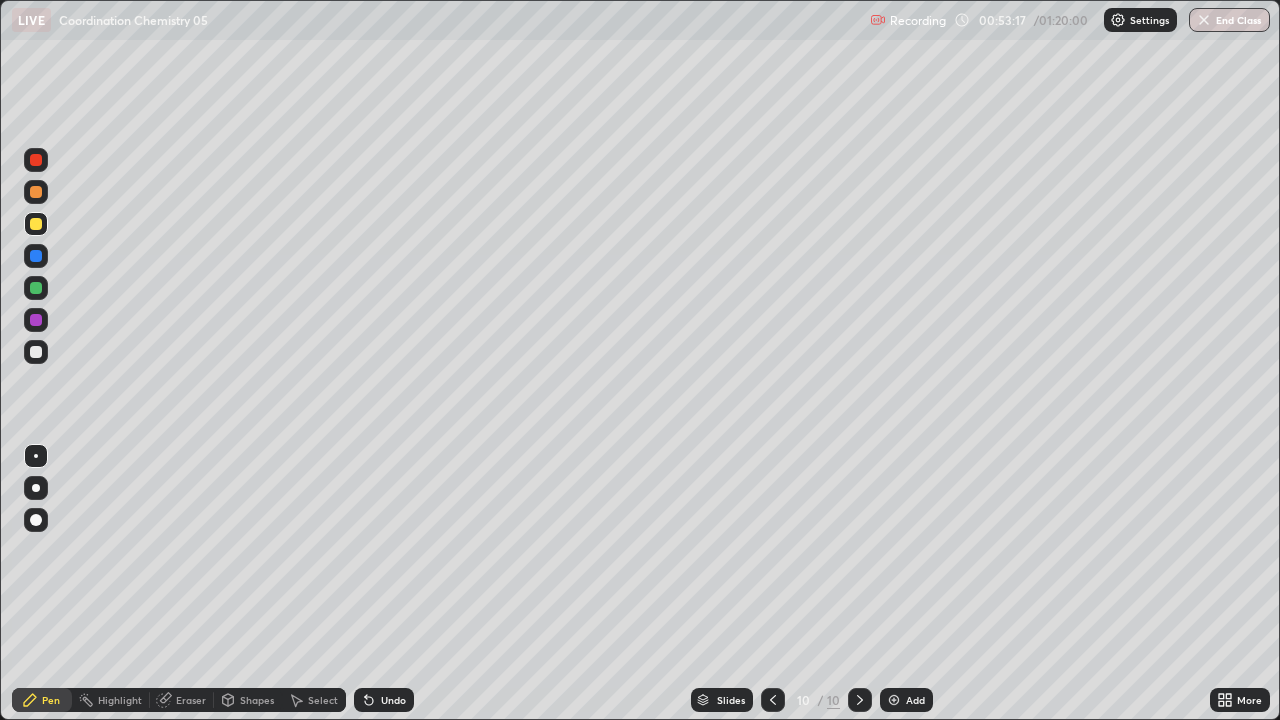 click at bounding box center (894, 700) 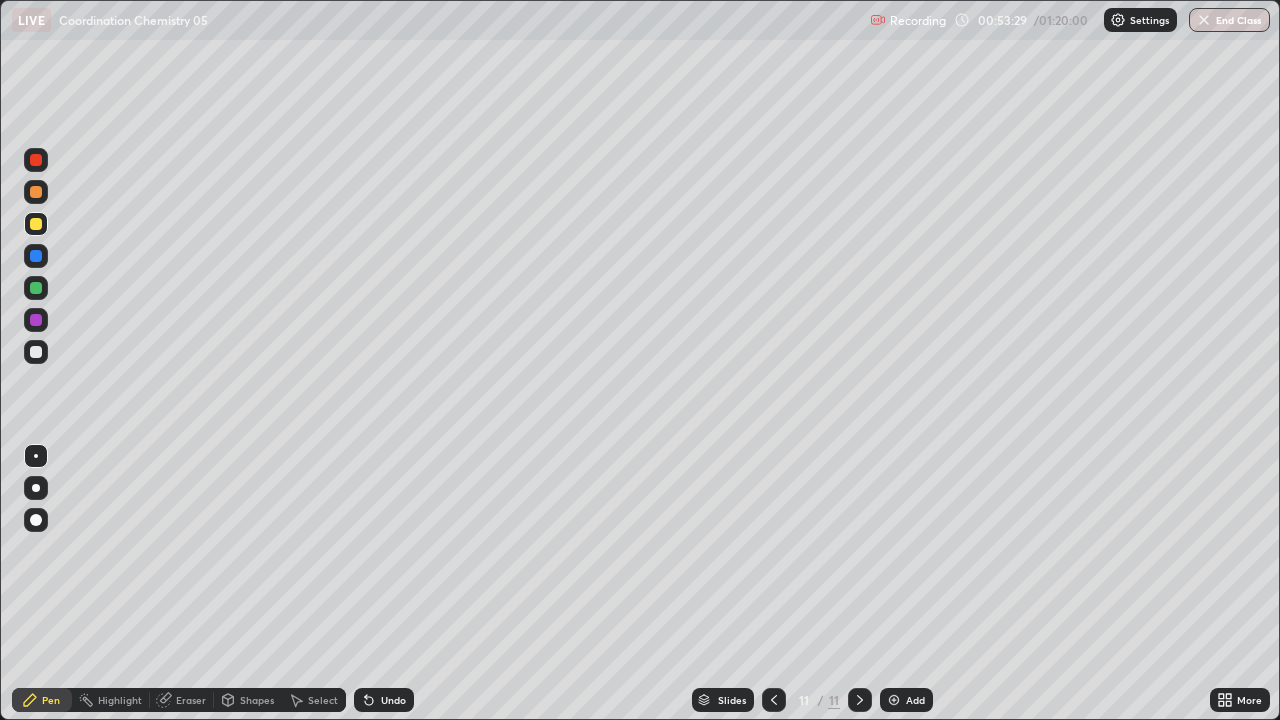 click 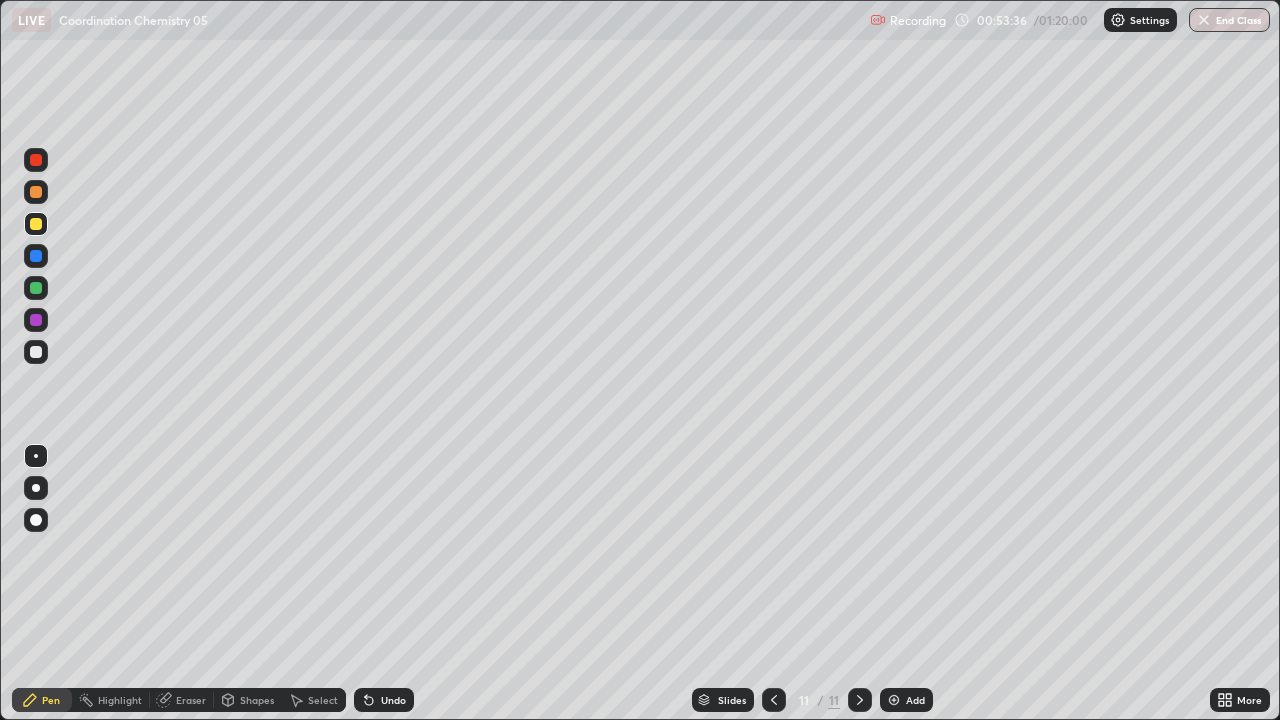 click at bounding box center [36, 288] 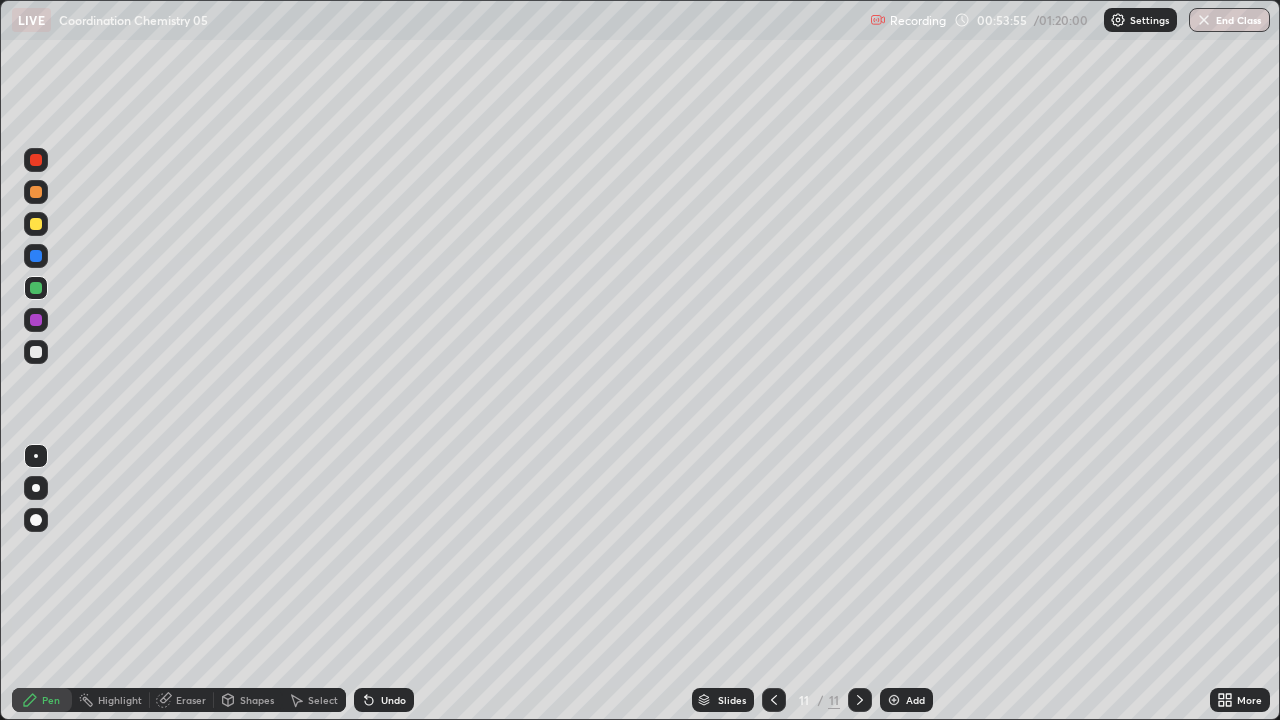 click at bounding box center (36, 352) 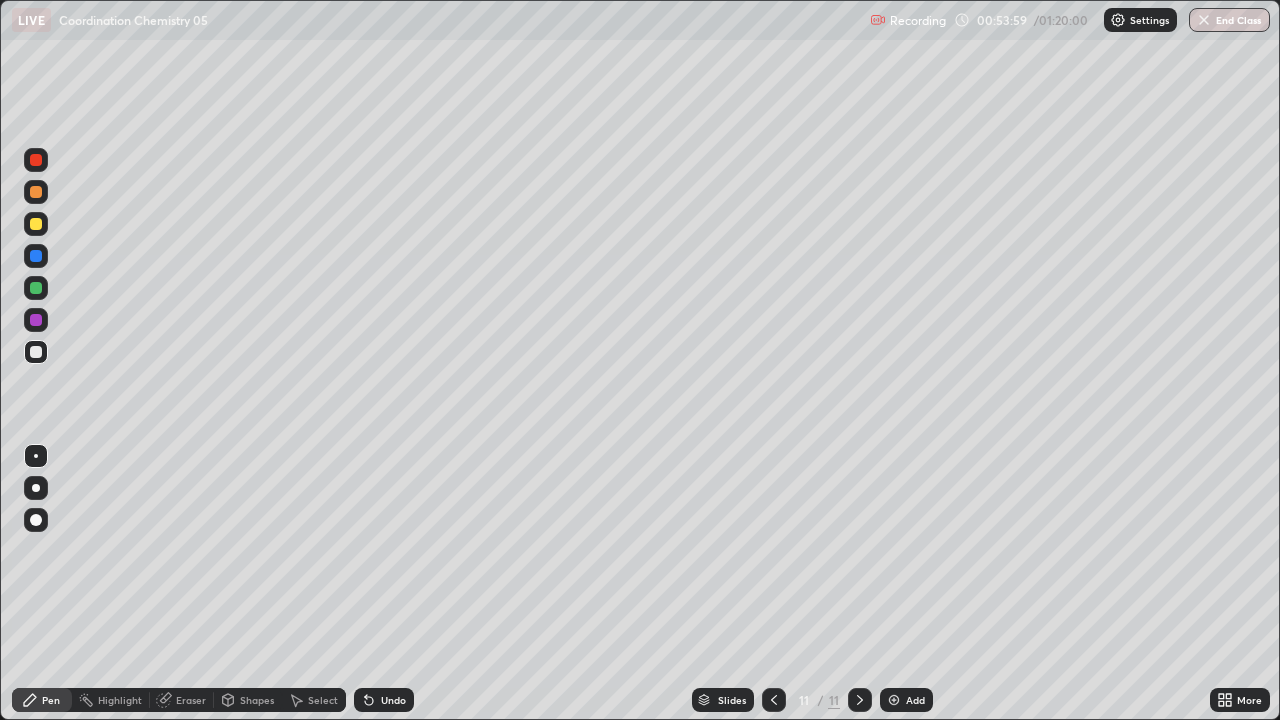 click at bounding box center (36, 256) 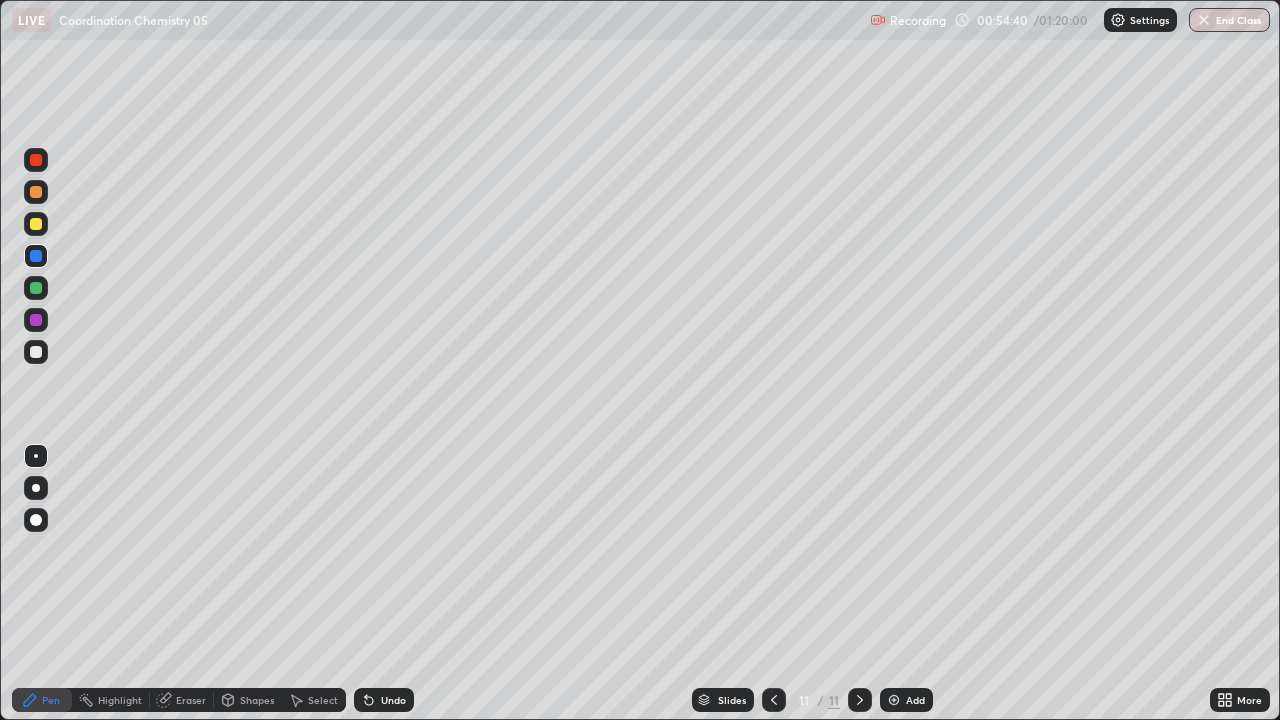 click at bounding box center (36, 288) 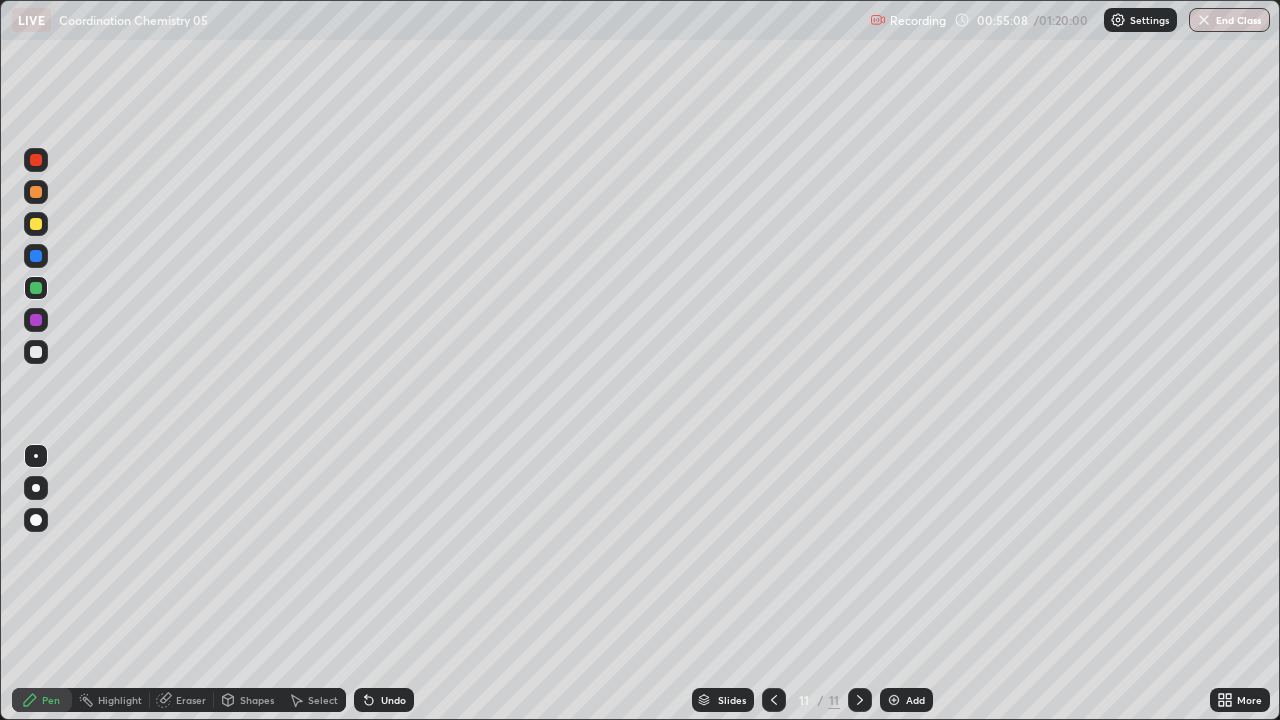 click at bounding box center (36, 224) 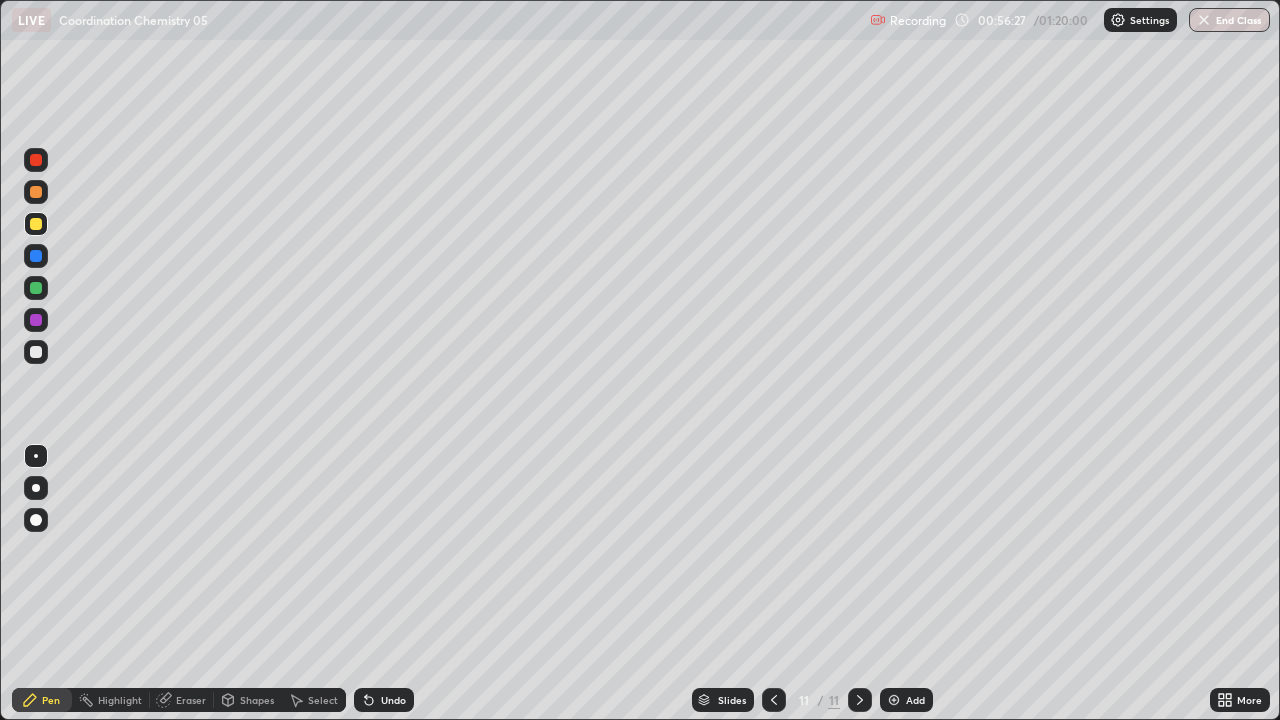 click at bounding box center (36, 288) 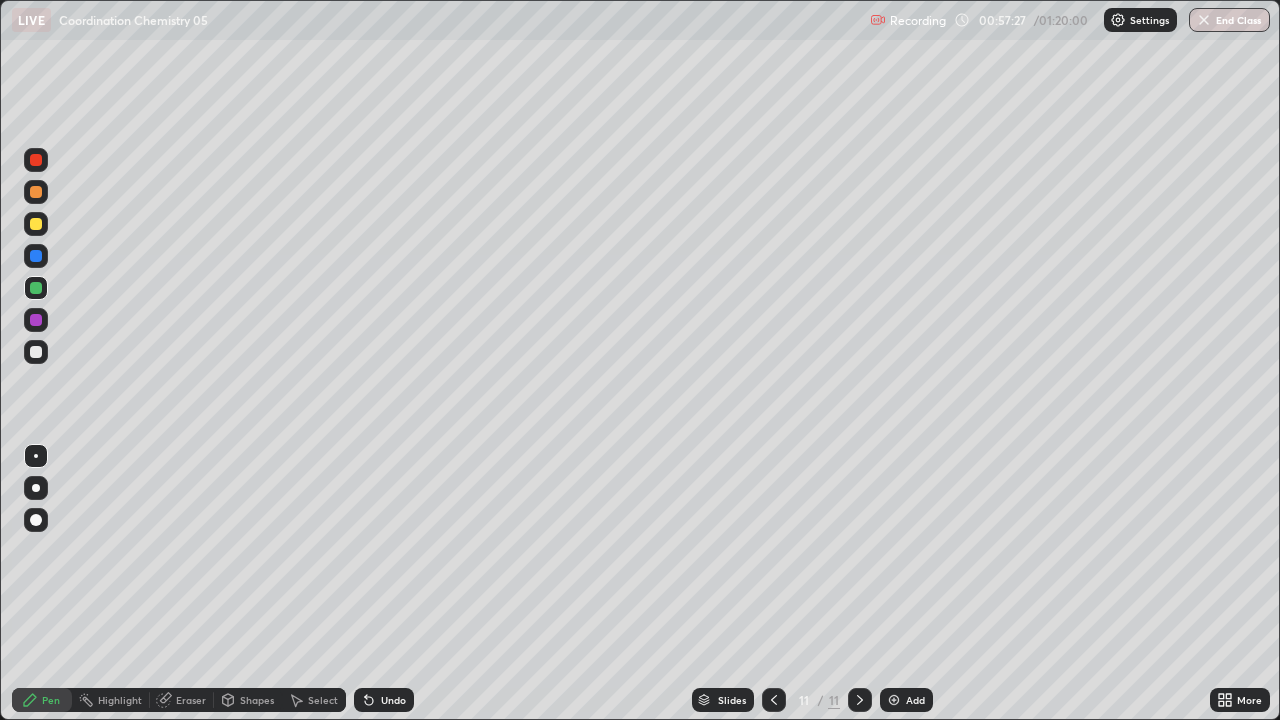 click 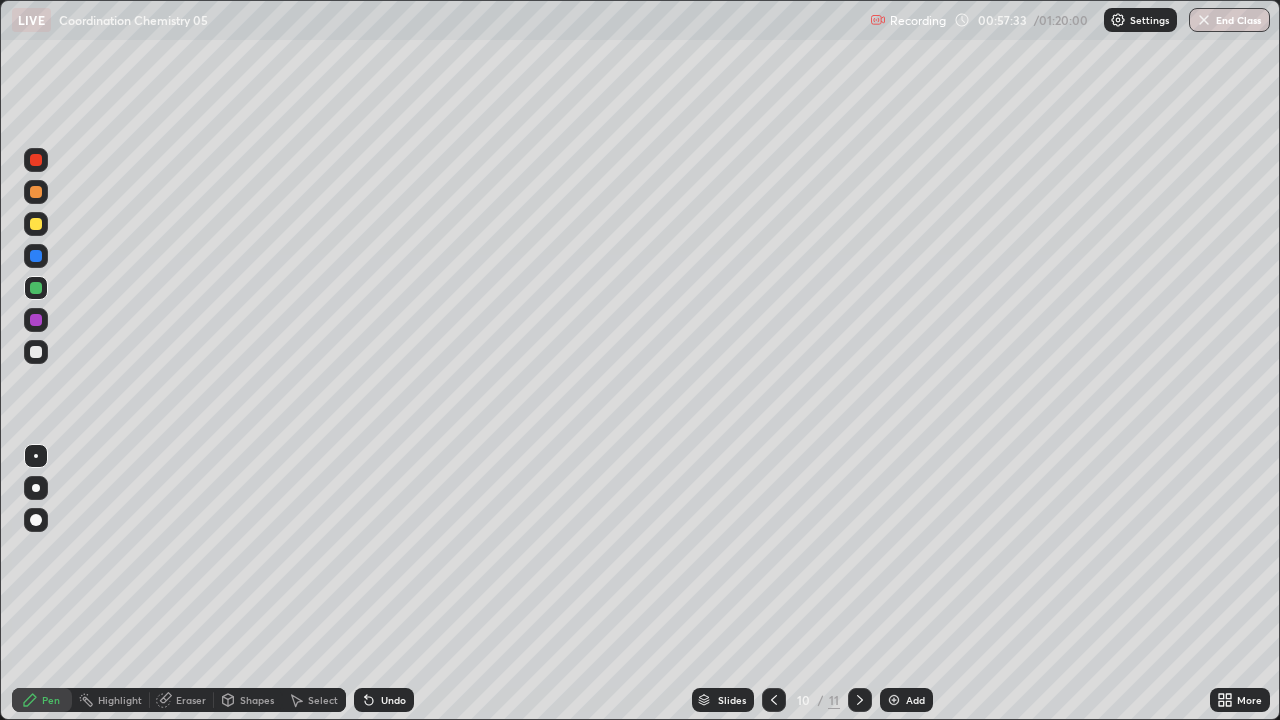 click 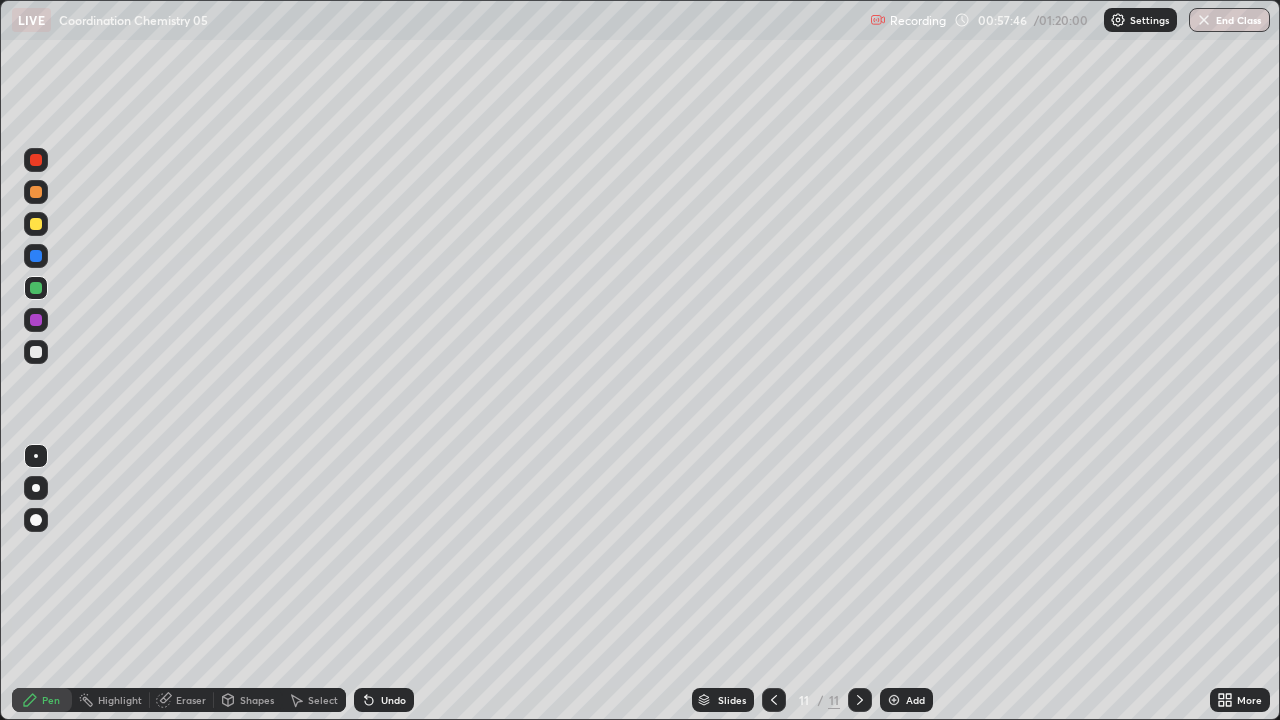 click 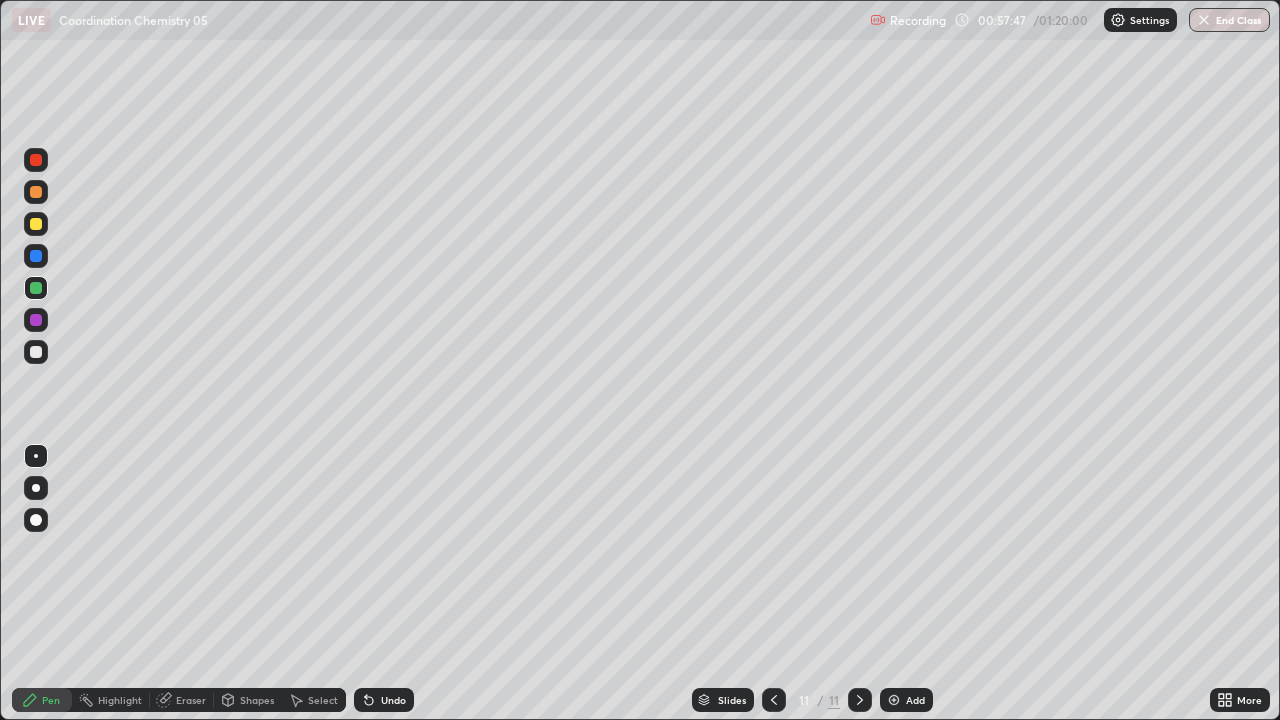 click 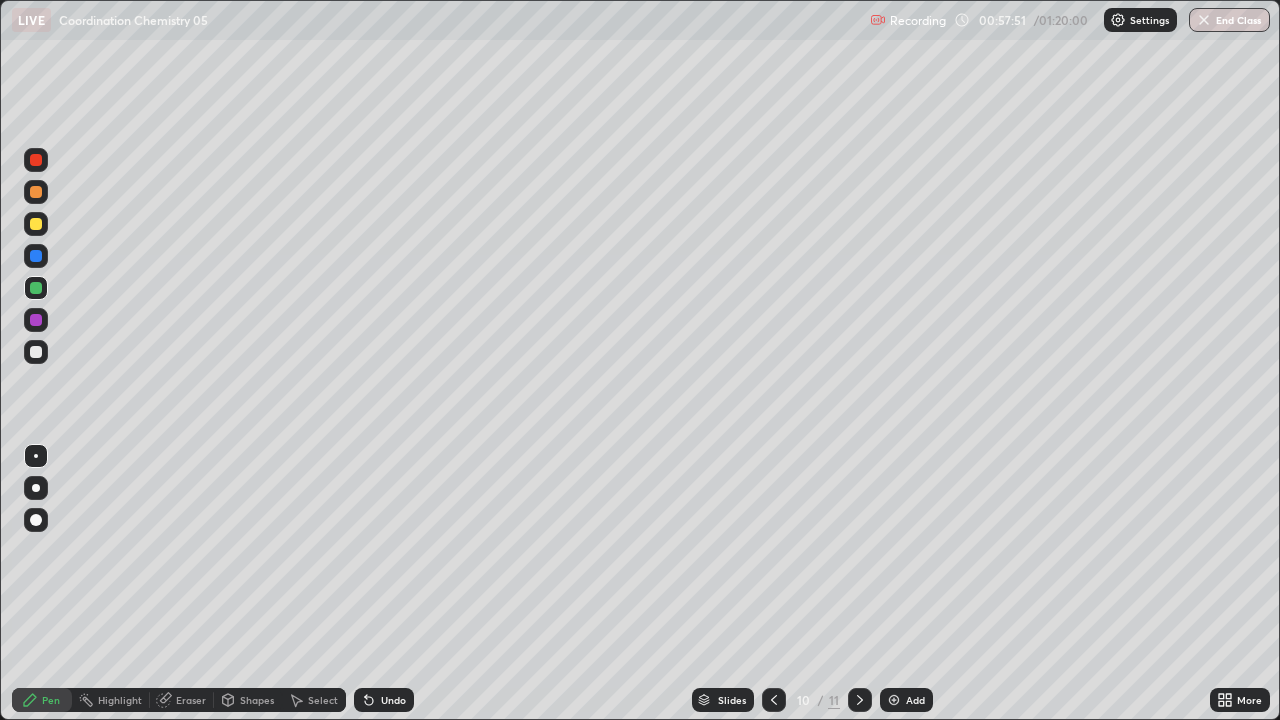 click 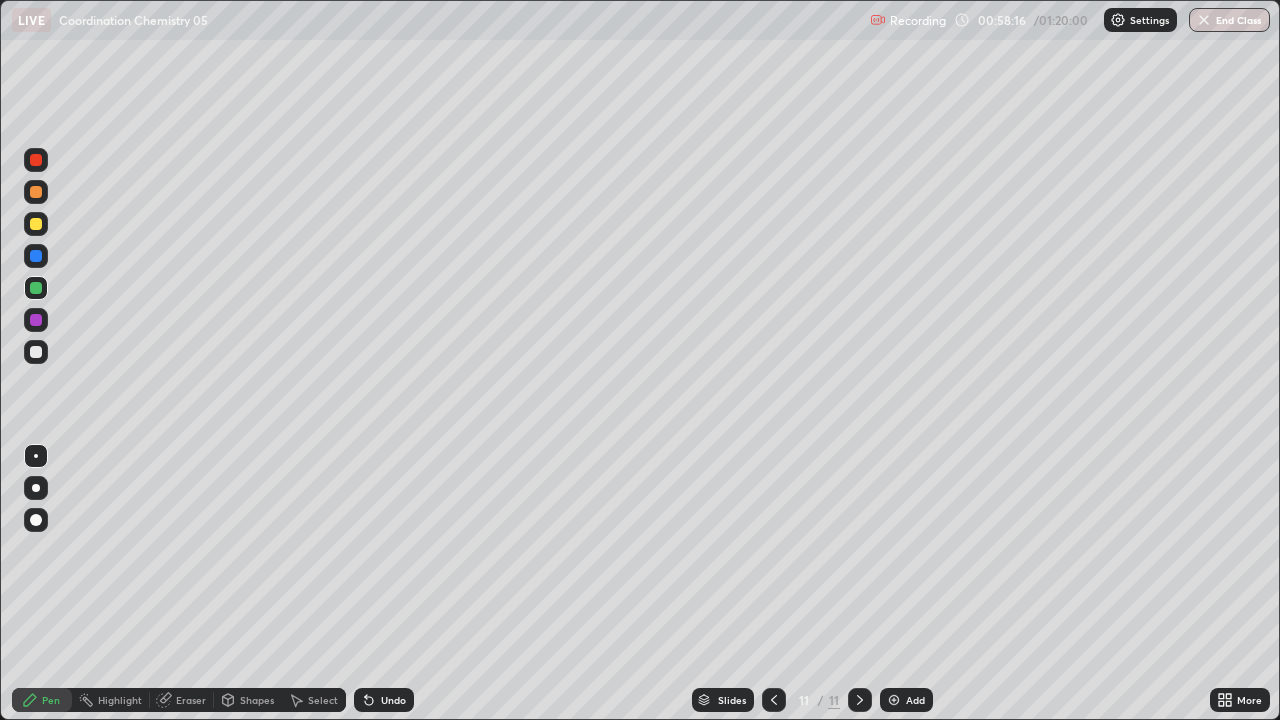 click 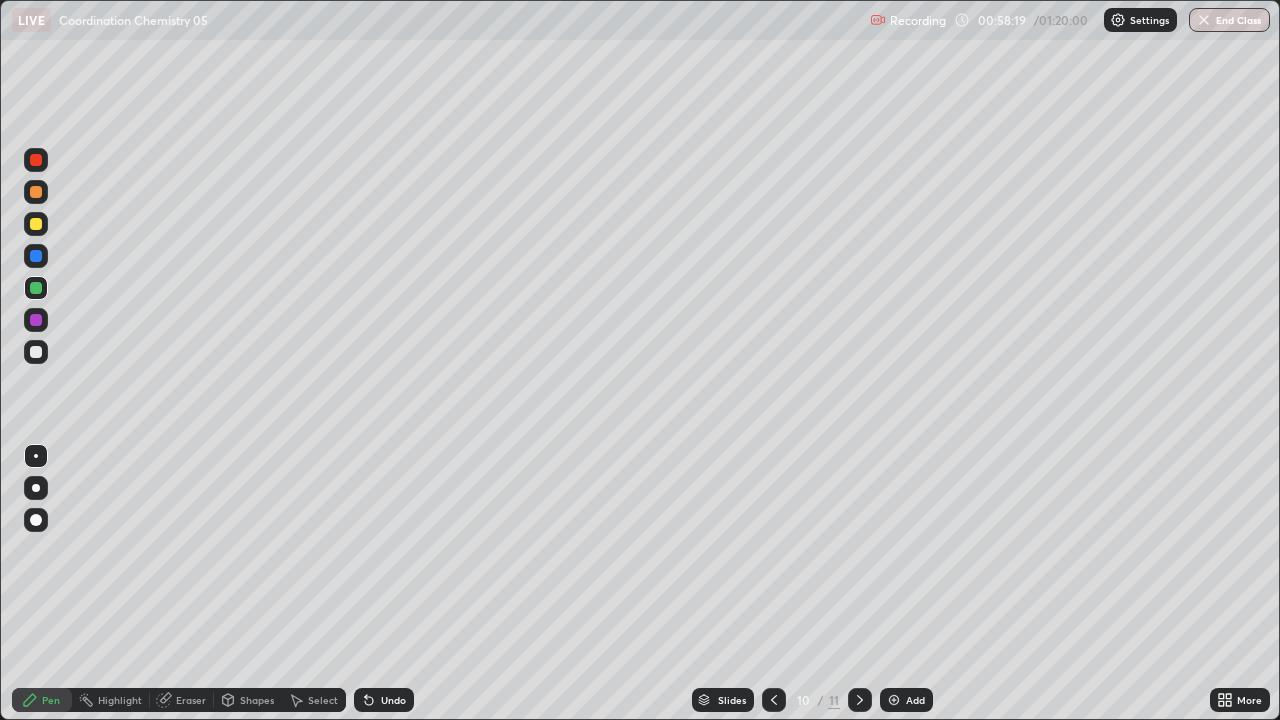 click 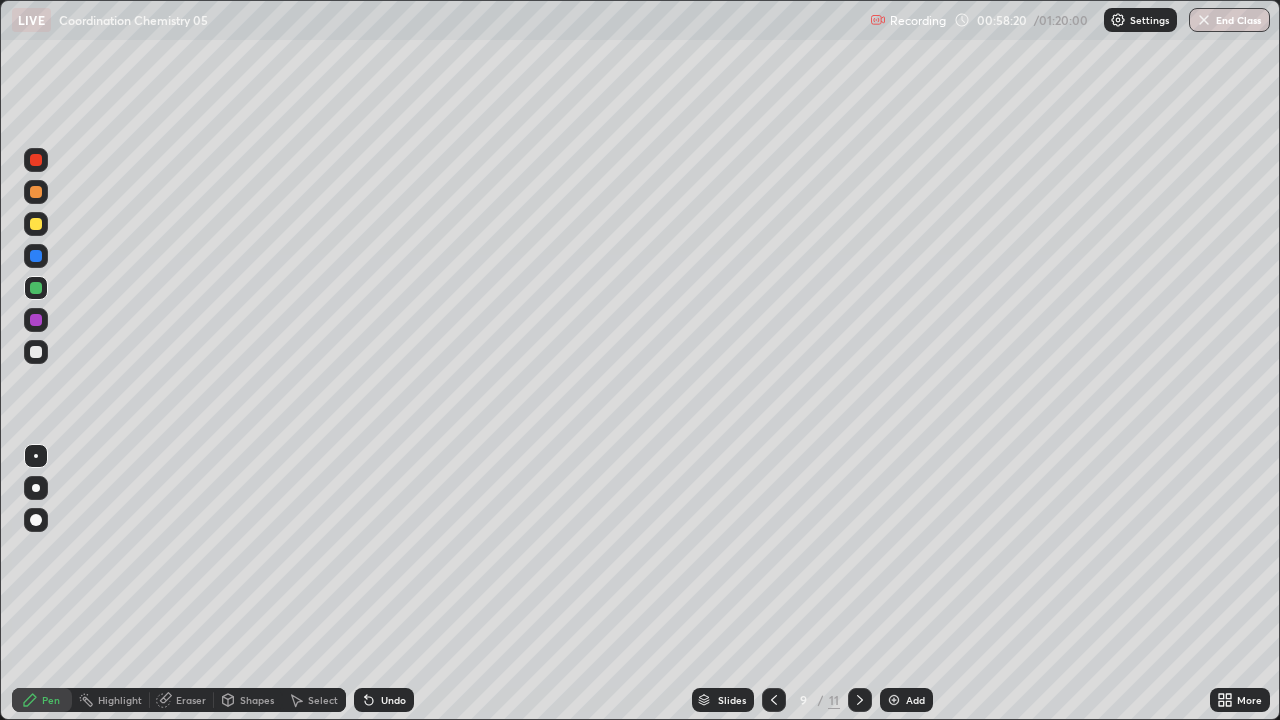 click at bounding box center (860, 700) 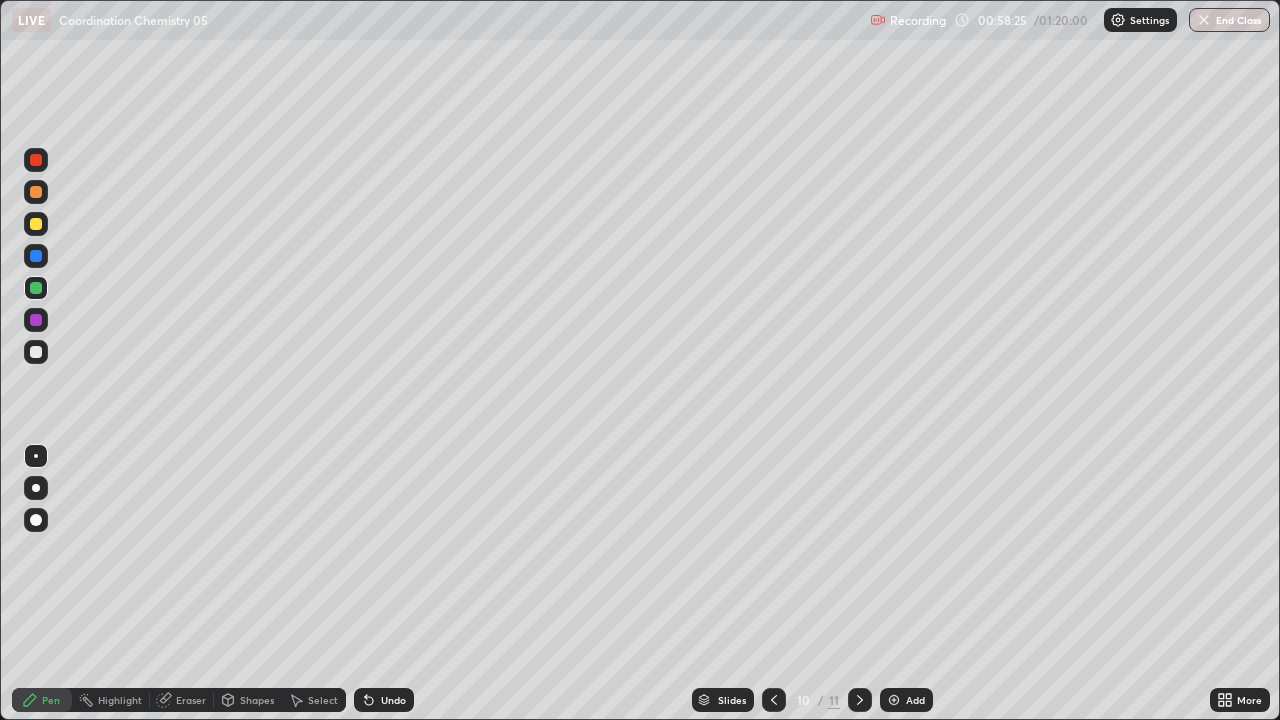 click at bounding box center (860, 700) 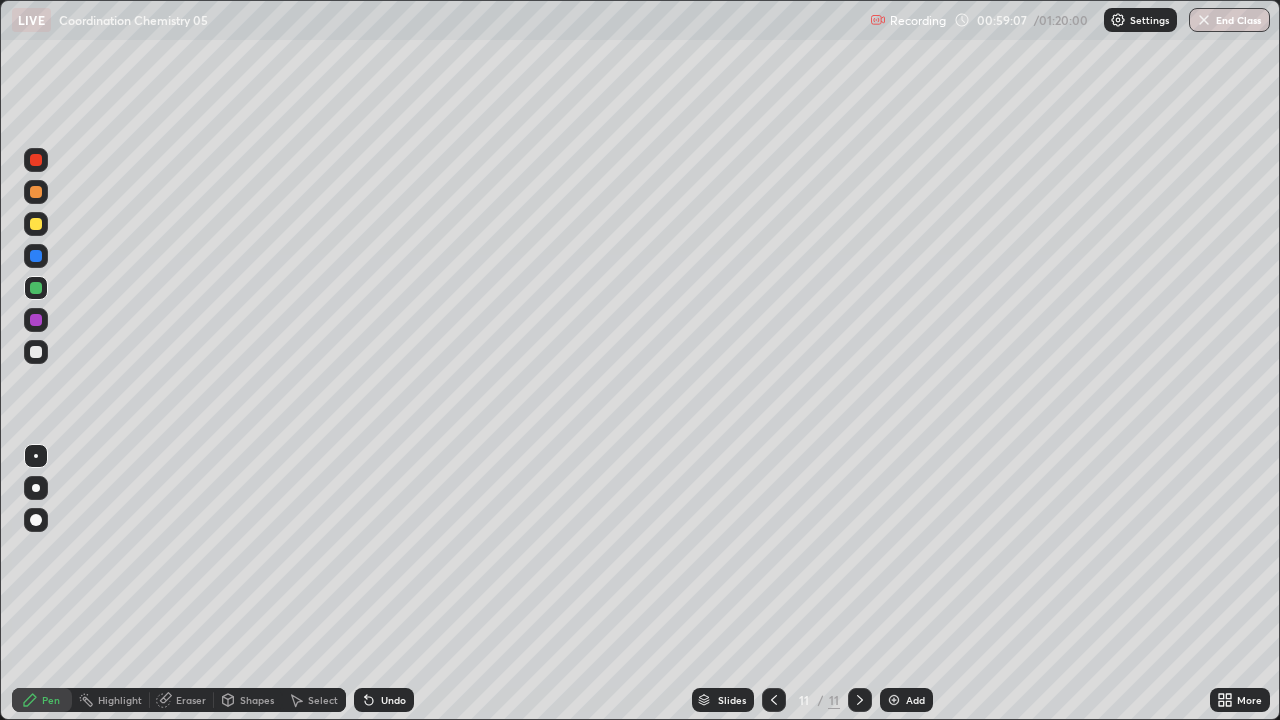 click on "Setting up your live class" at bounding box center (640, 360) 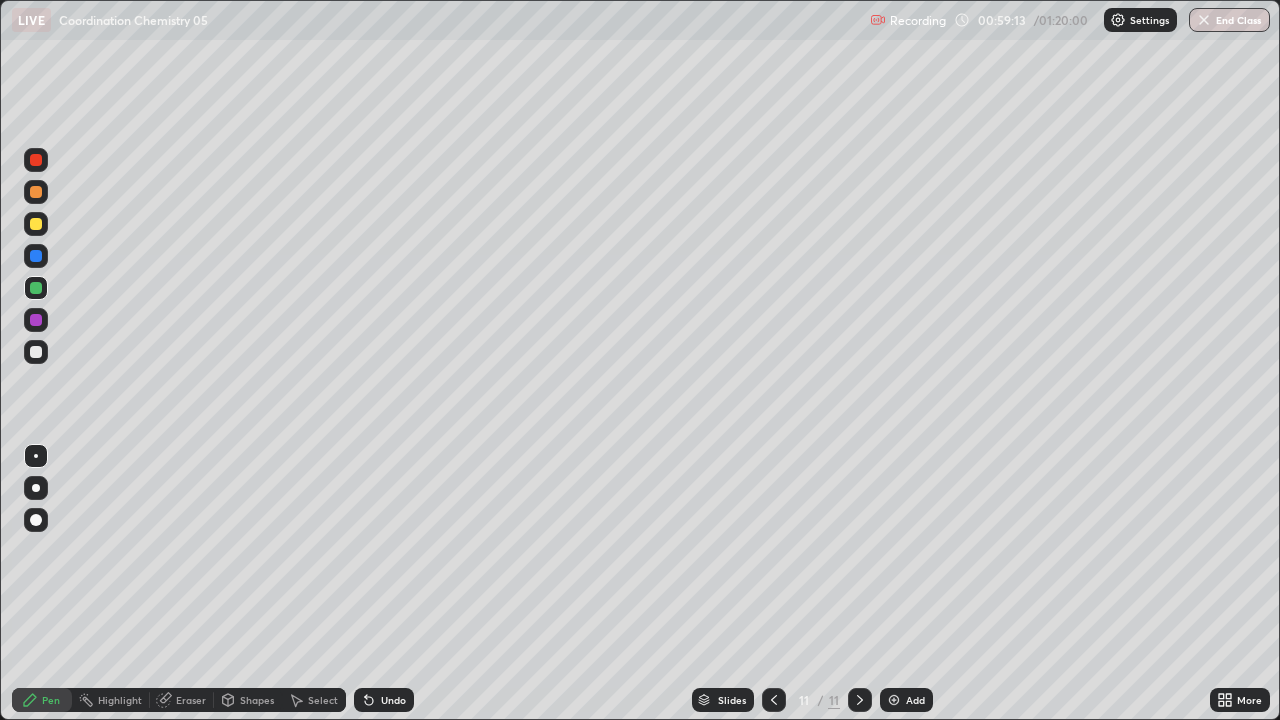 click at bounding box center (36, 256) 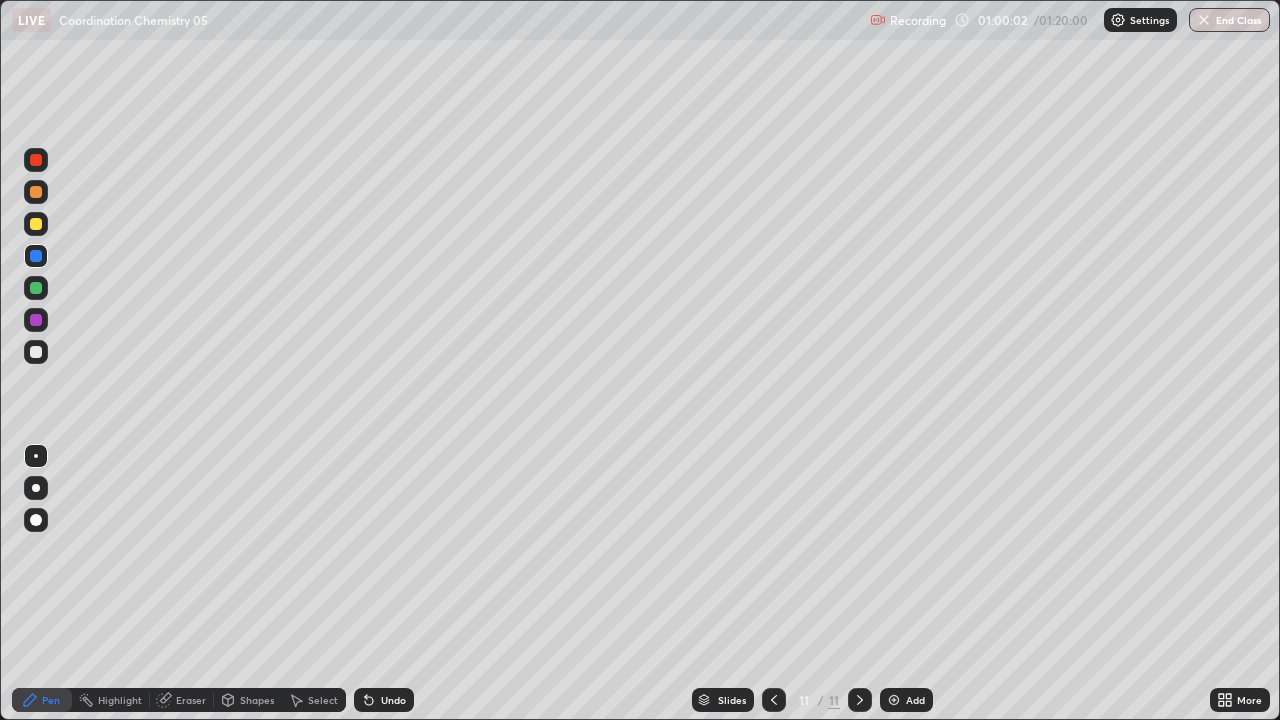 click at bounding box center (774, 700) 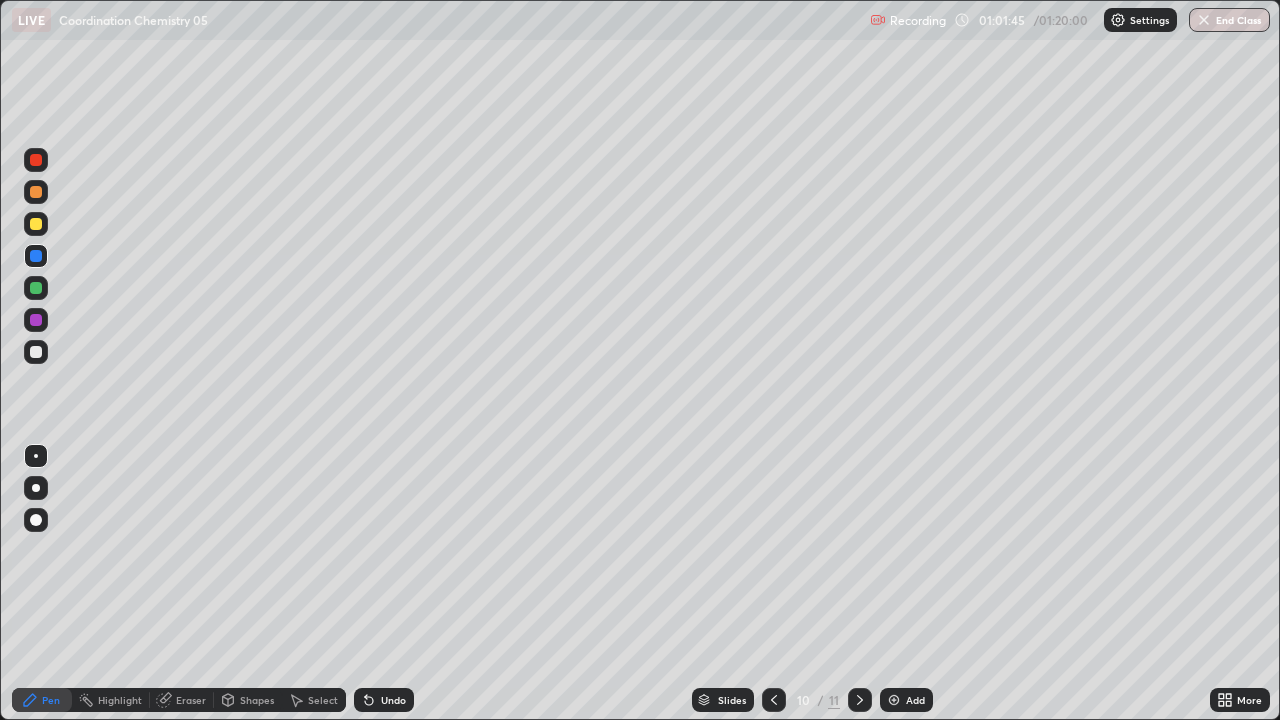 click at bounding box center (36, 288) 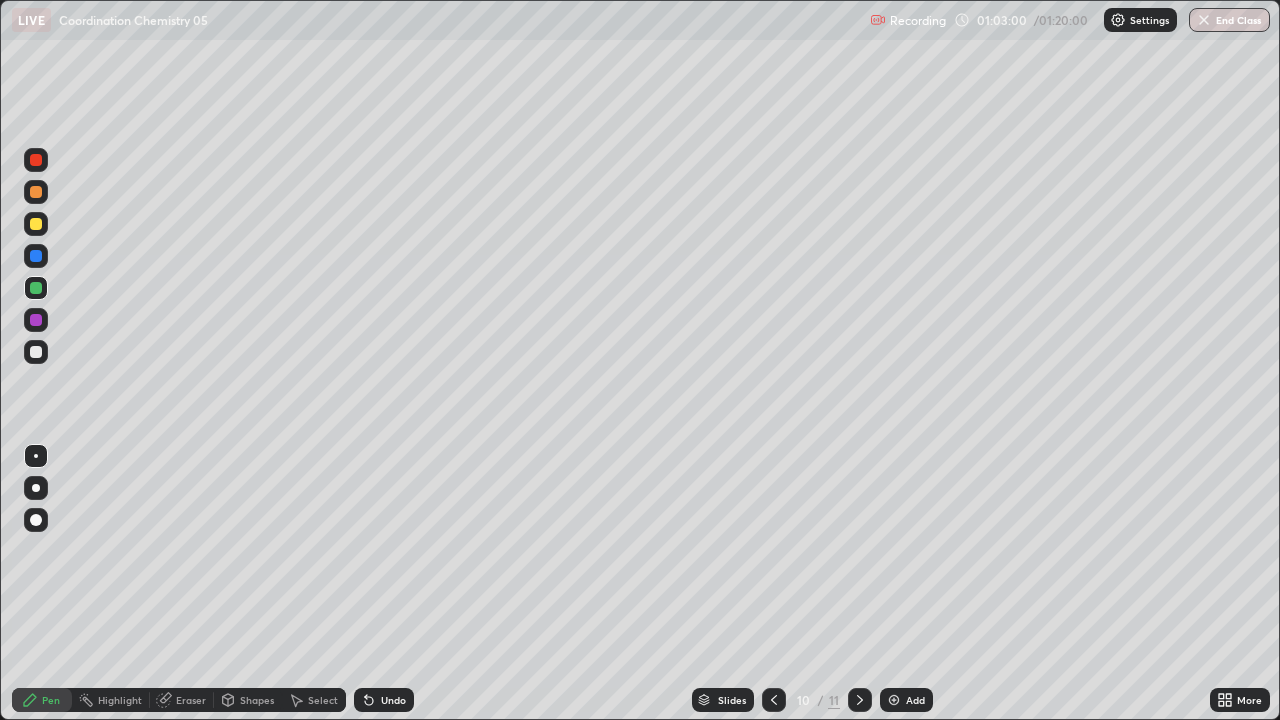 click at bounding box center (860, 700) 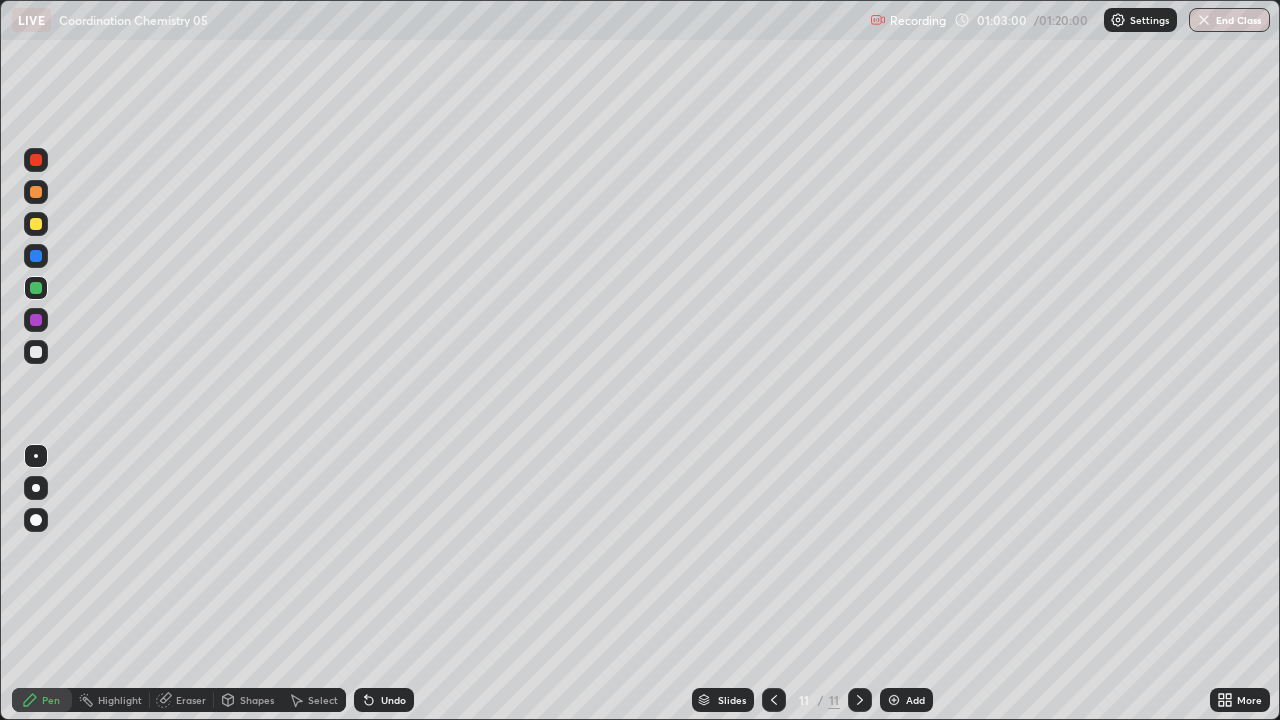 click at bounding box center [894, 700] 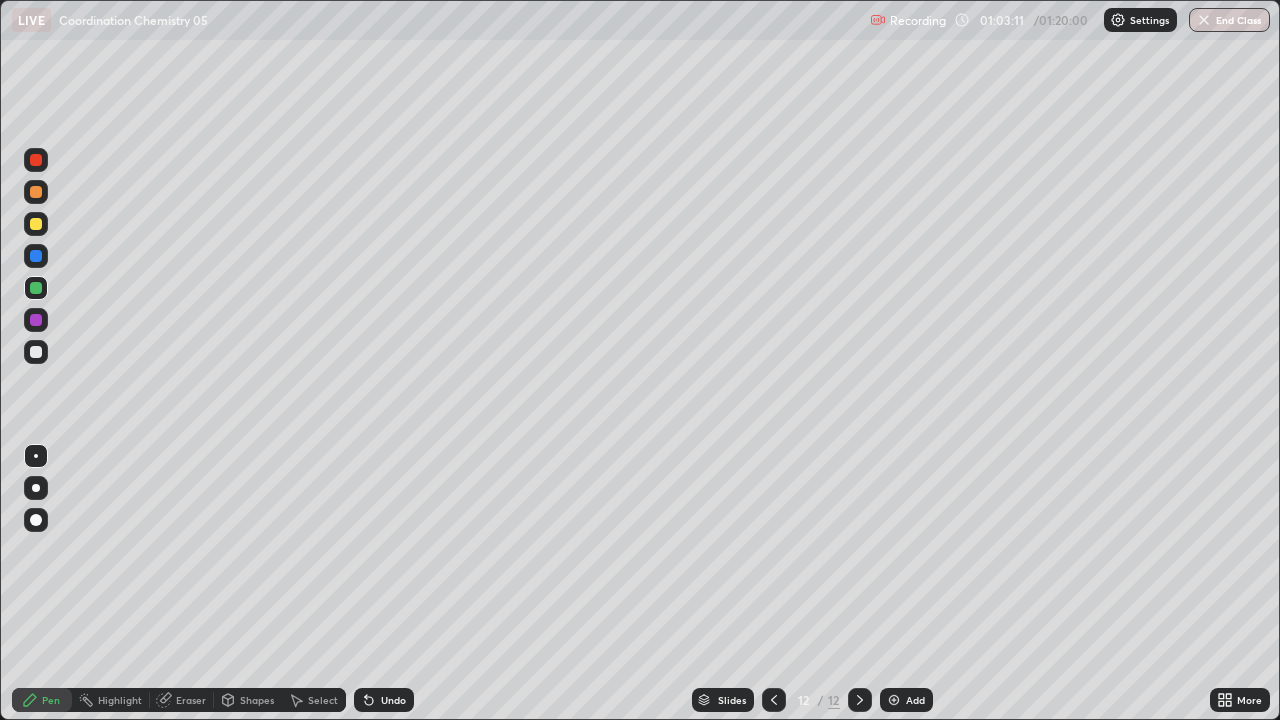 click 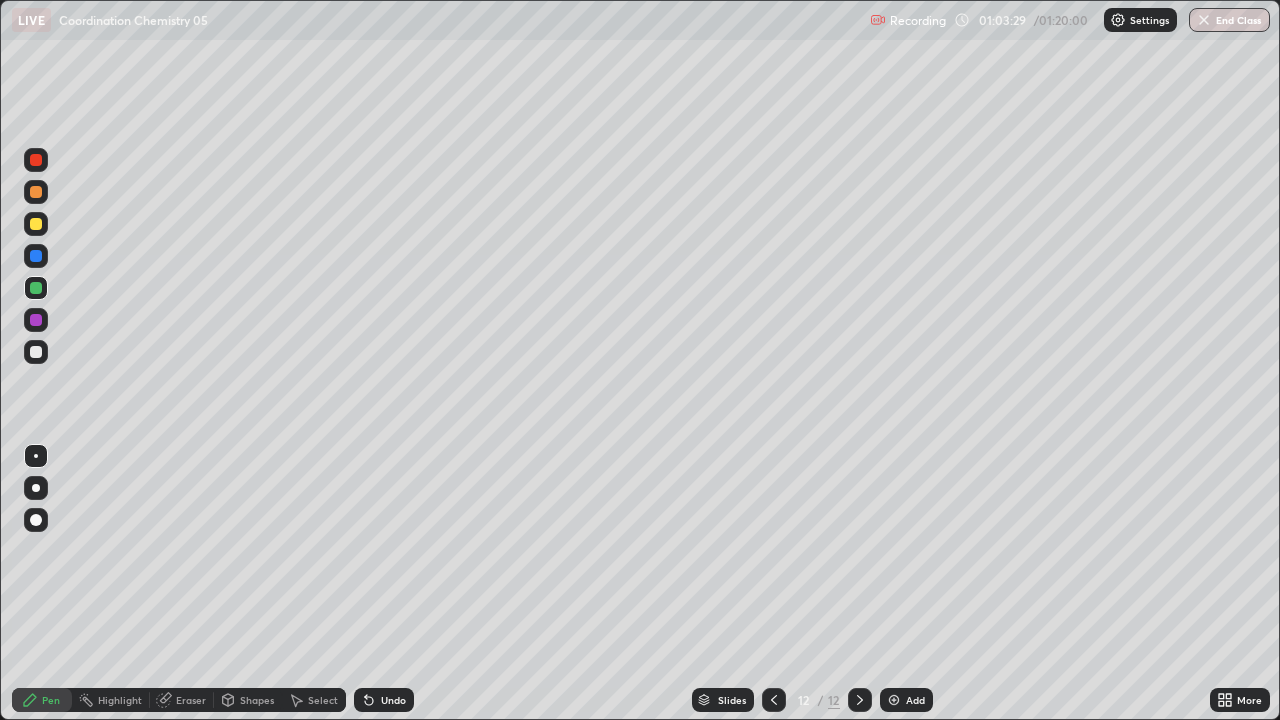 click at bounding box center (36, 224) 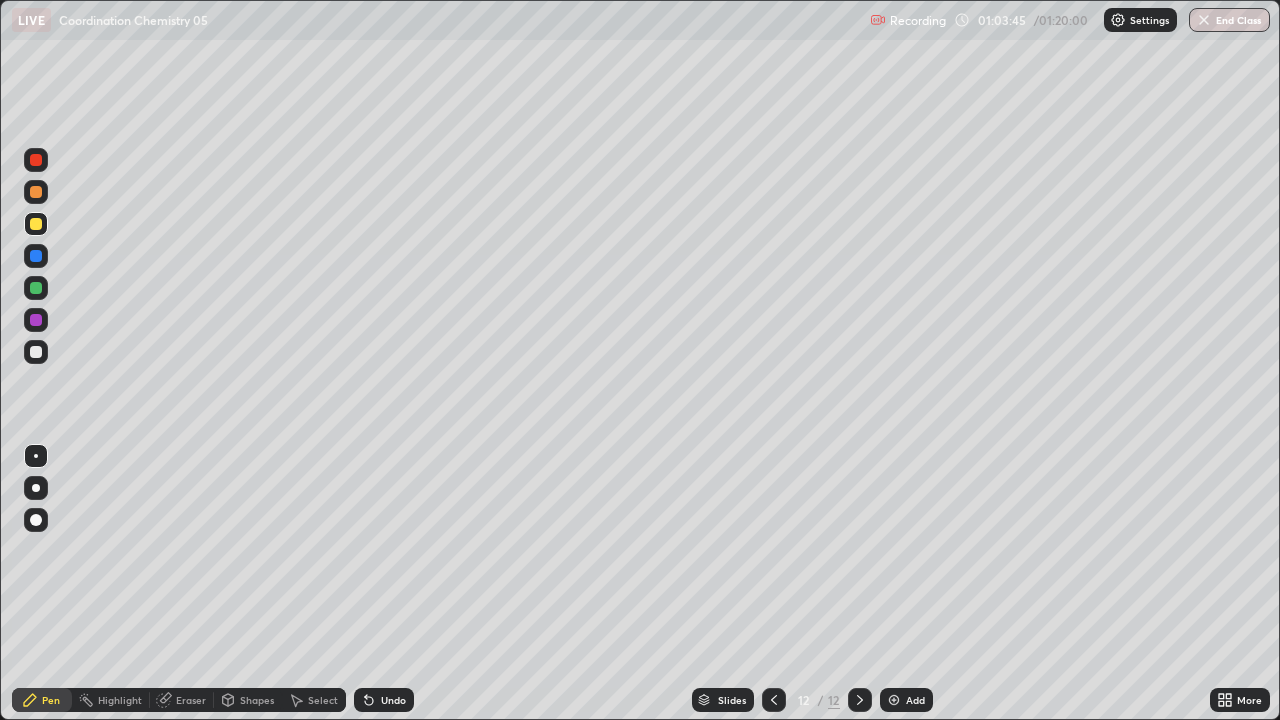 click 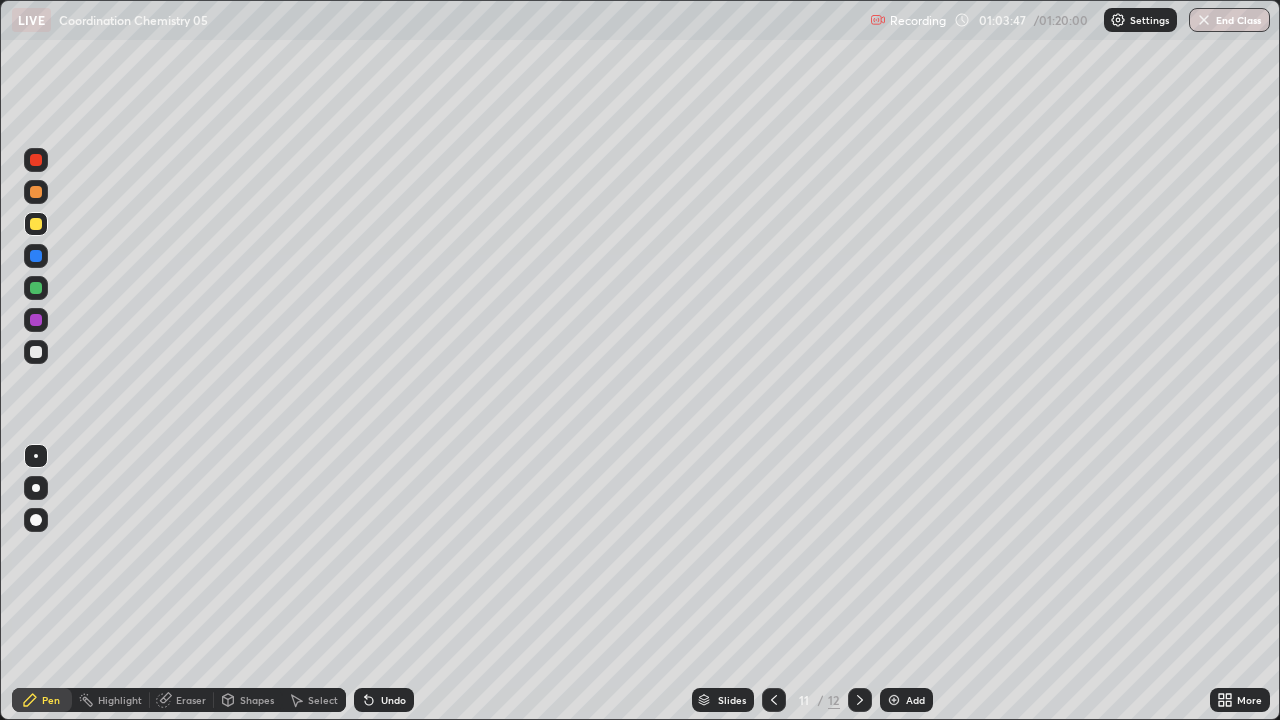 click 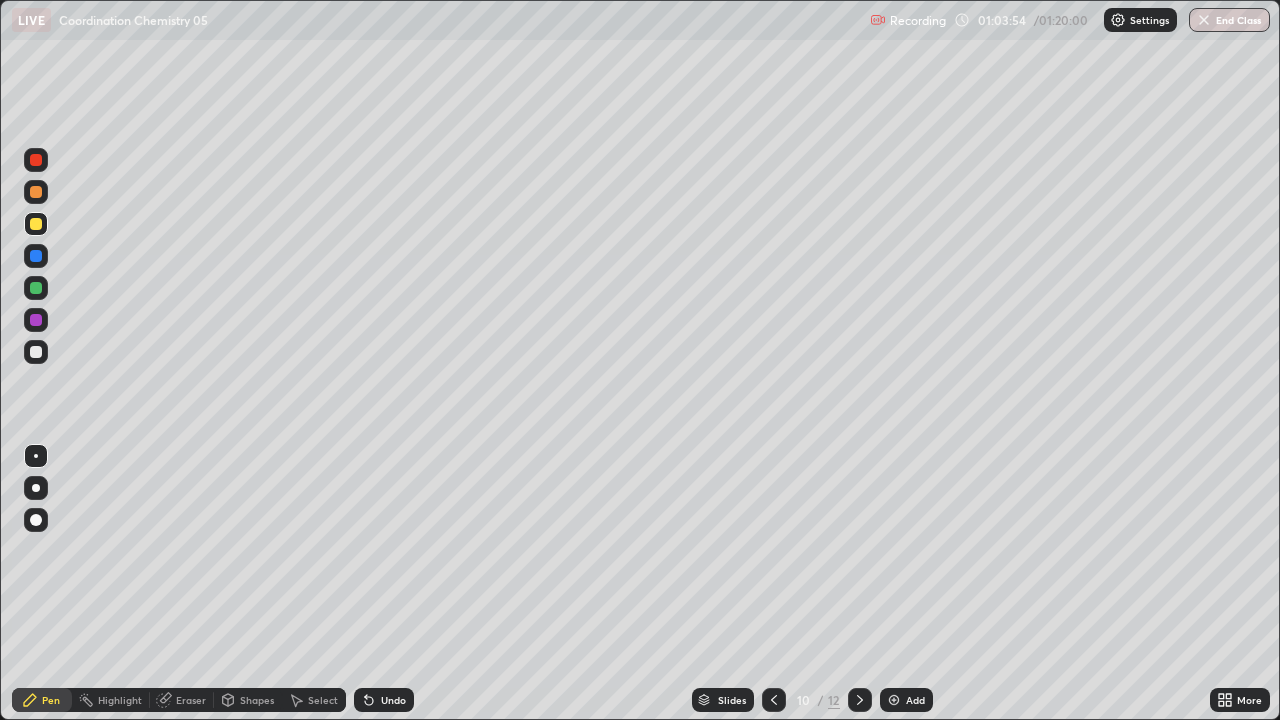 click 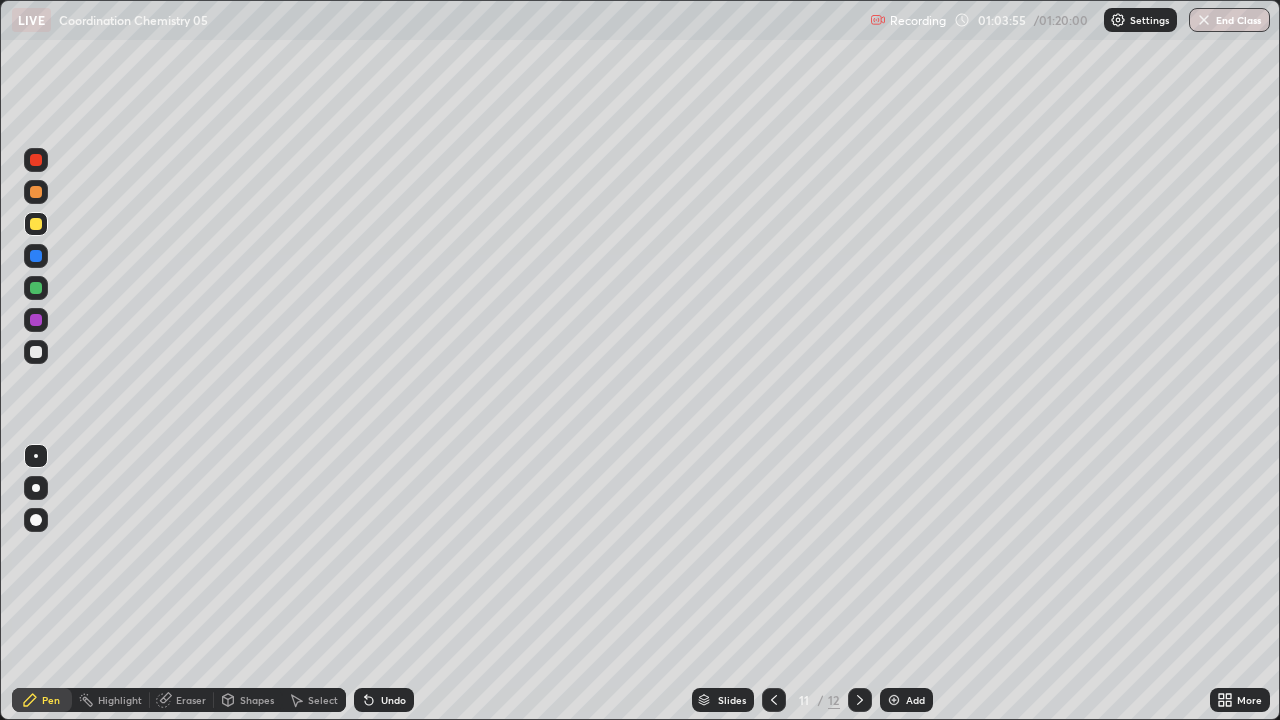 click 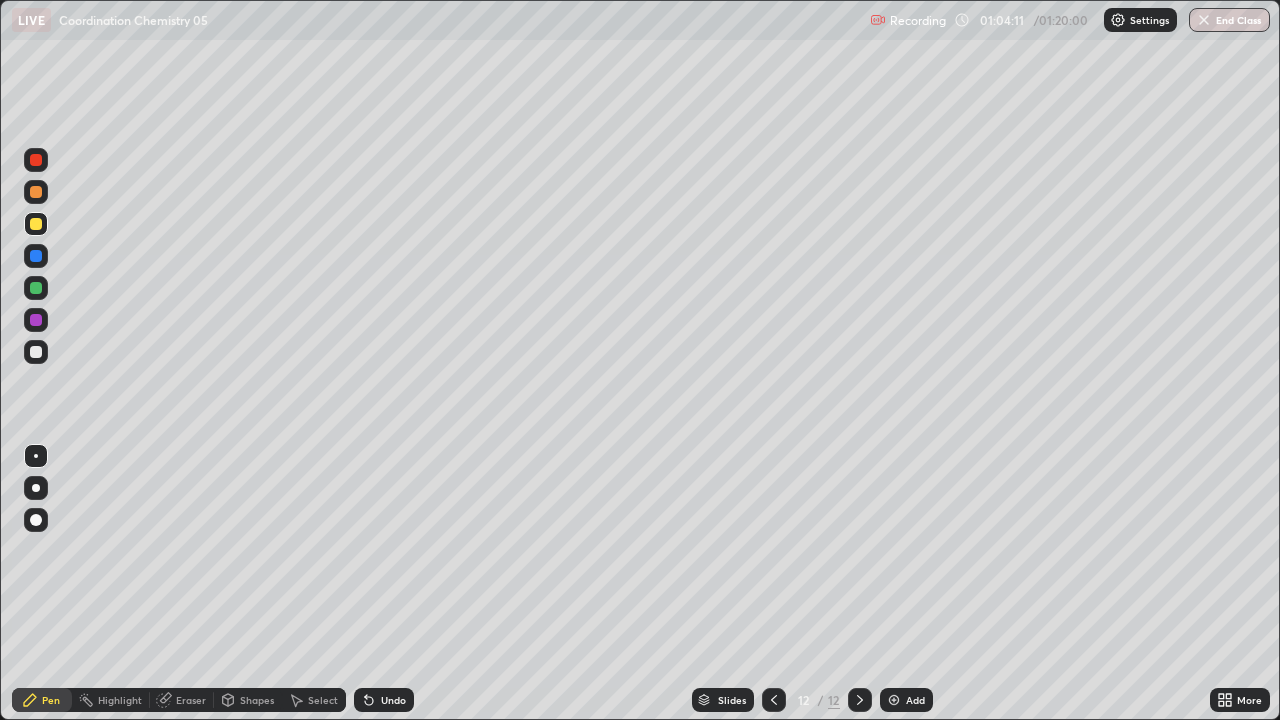 click at bounding box center (36, 288) 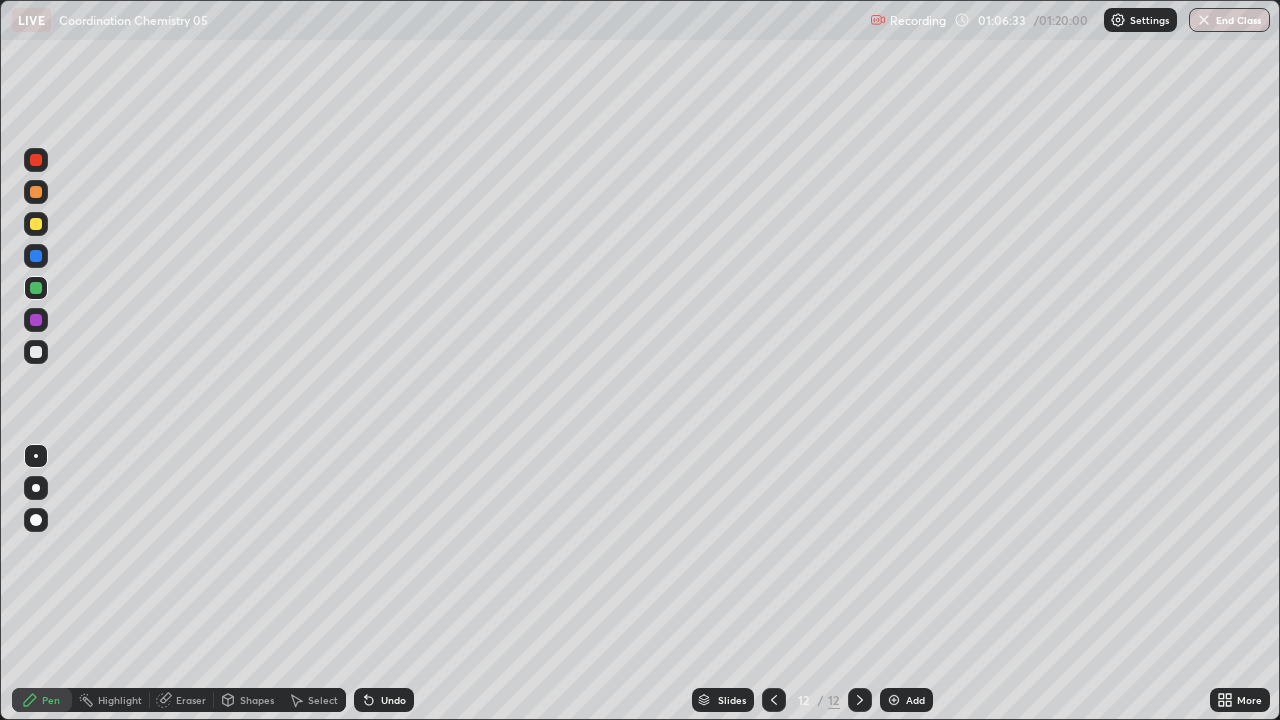 click at bounding box center (774, 700) 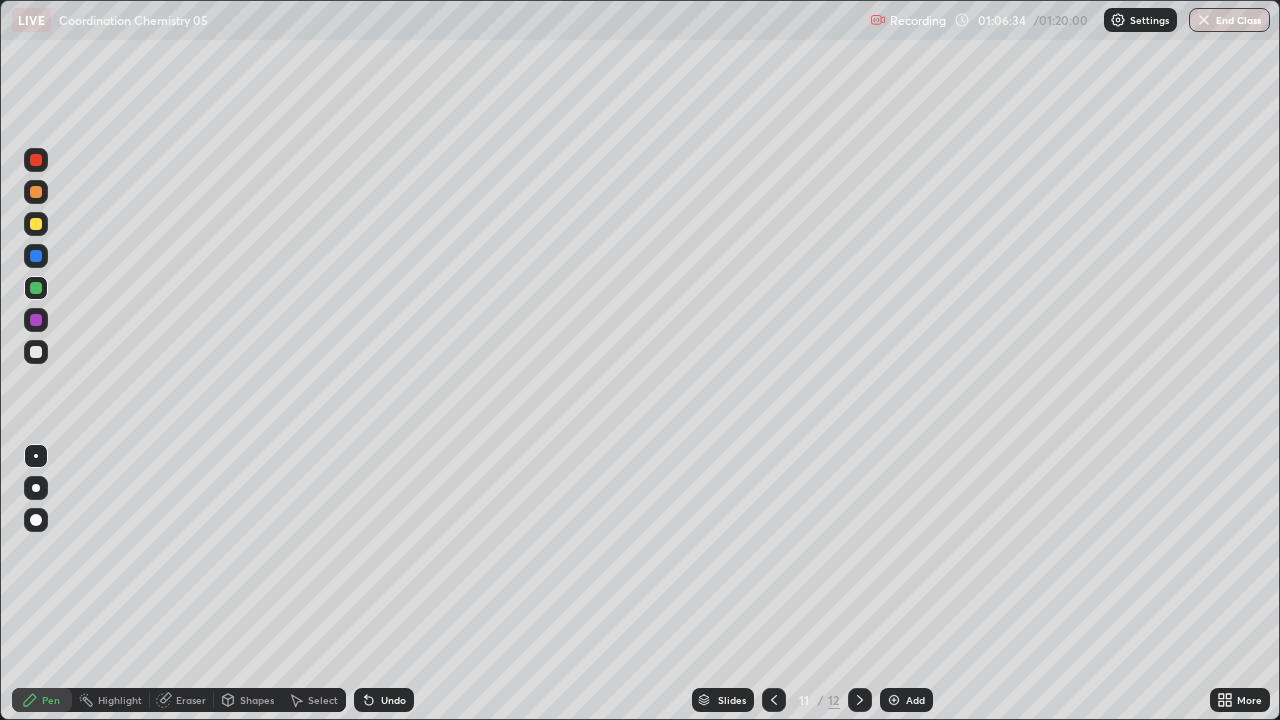 click 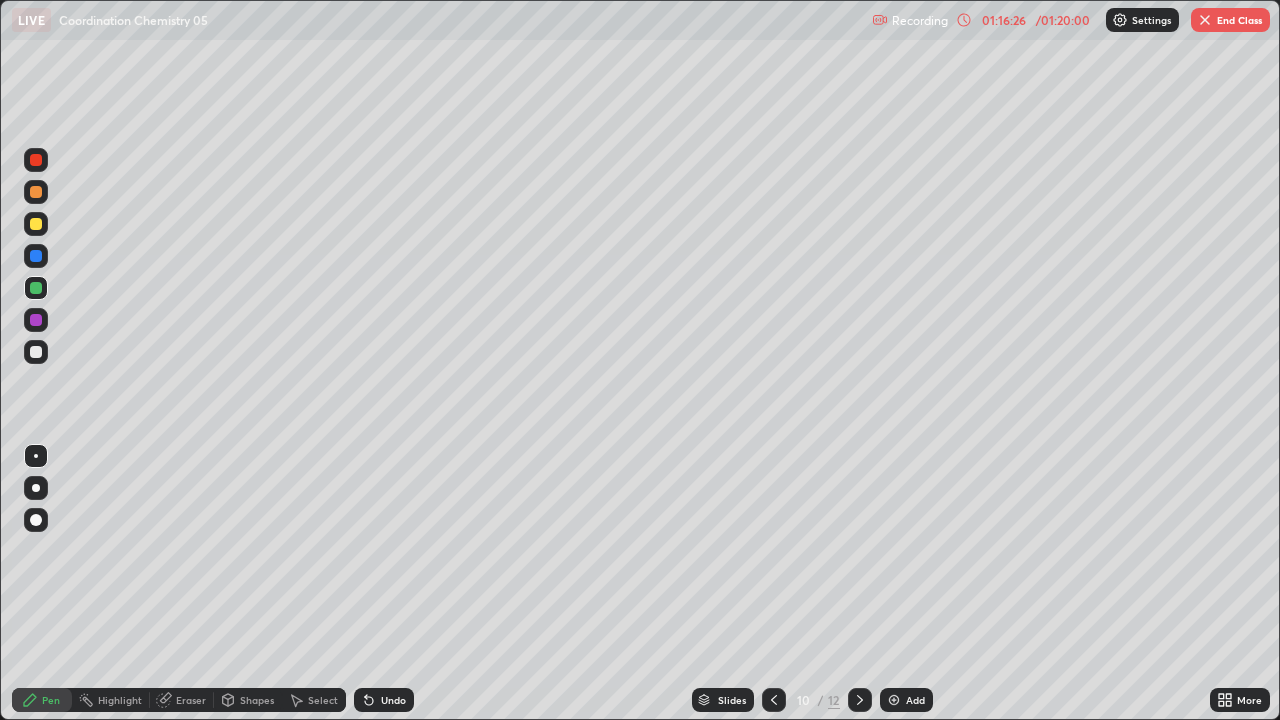 click at bounding box center [36, 256] 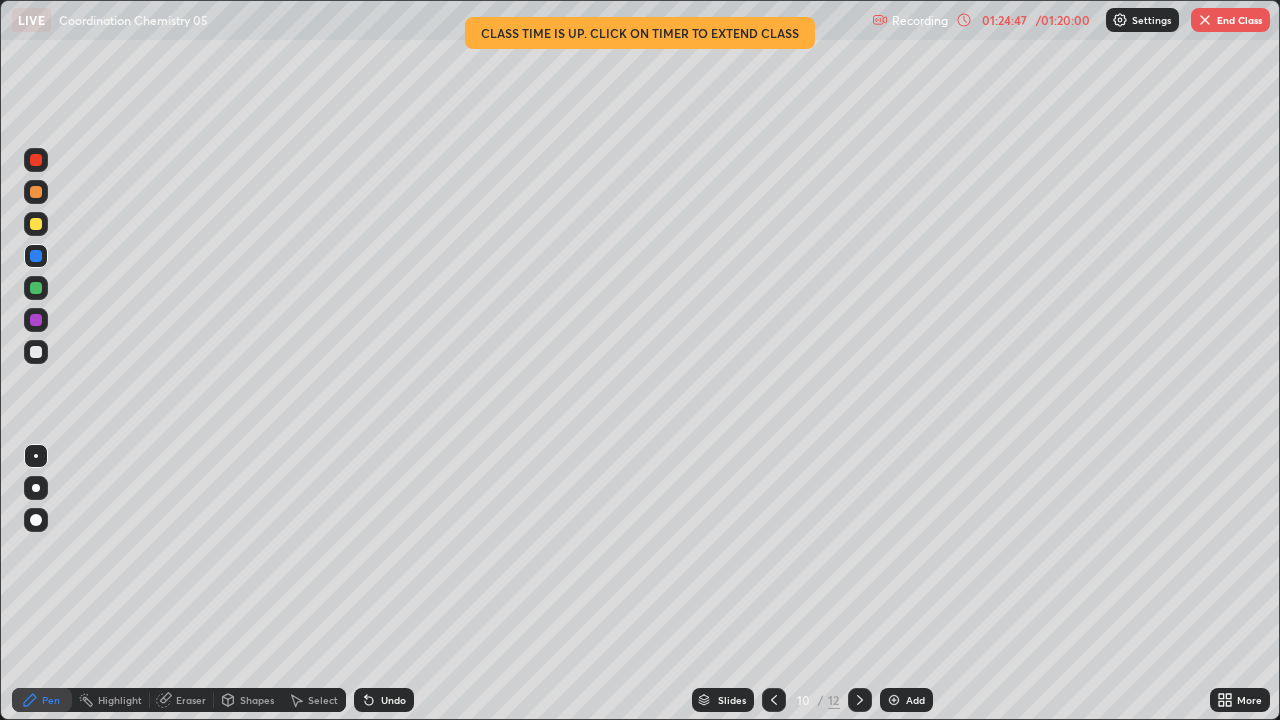 click on "End Class" at bounding box center [1230, 20] 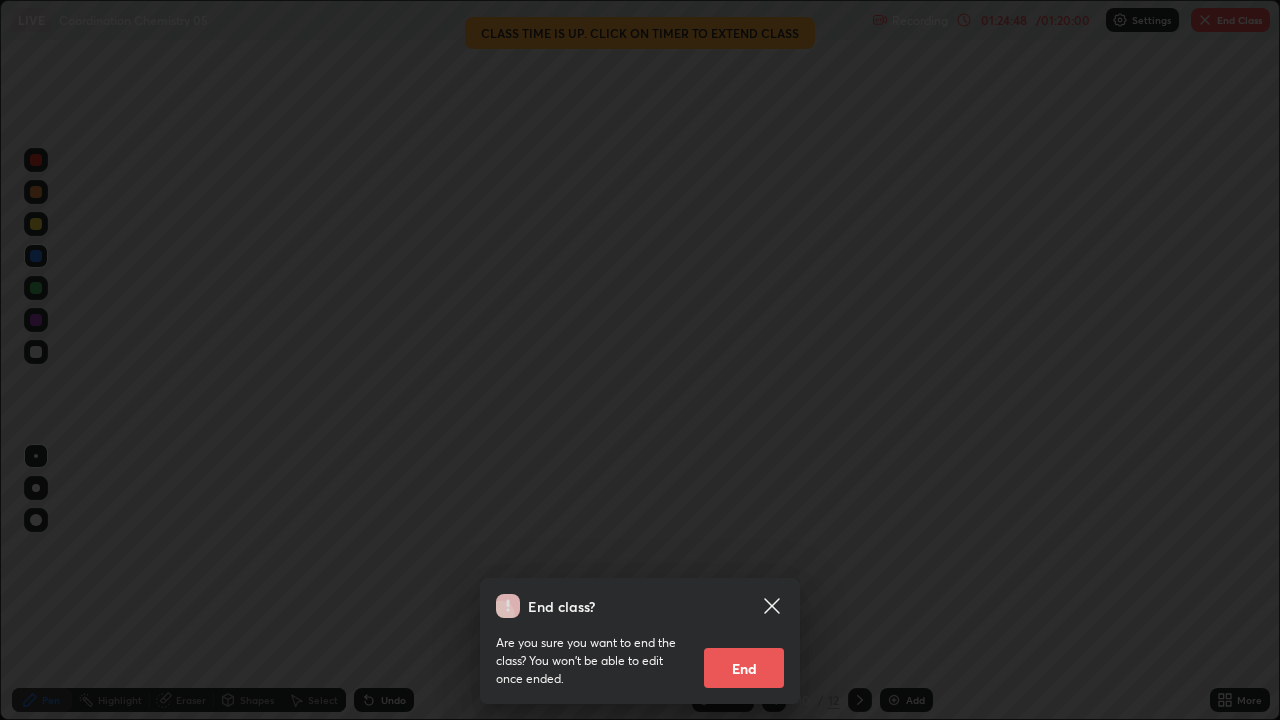click on "End" at bounding box center (744, 668) 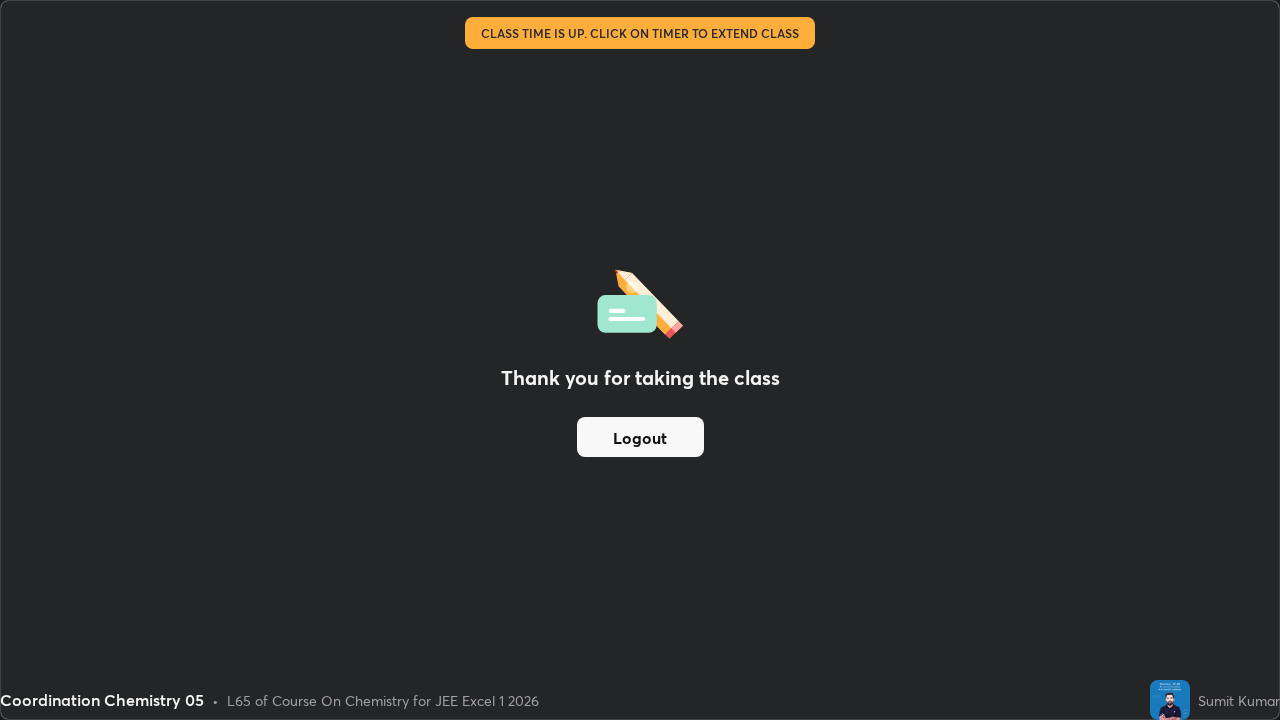 click on "Logout" at bounding box center [640, 437] 